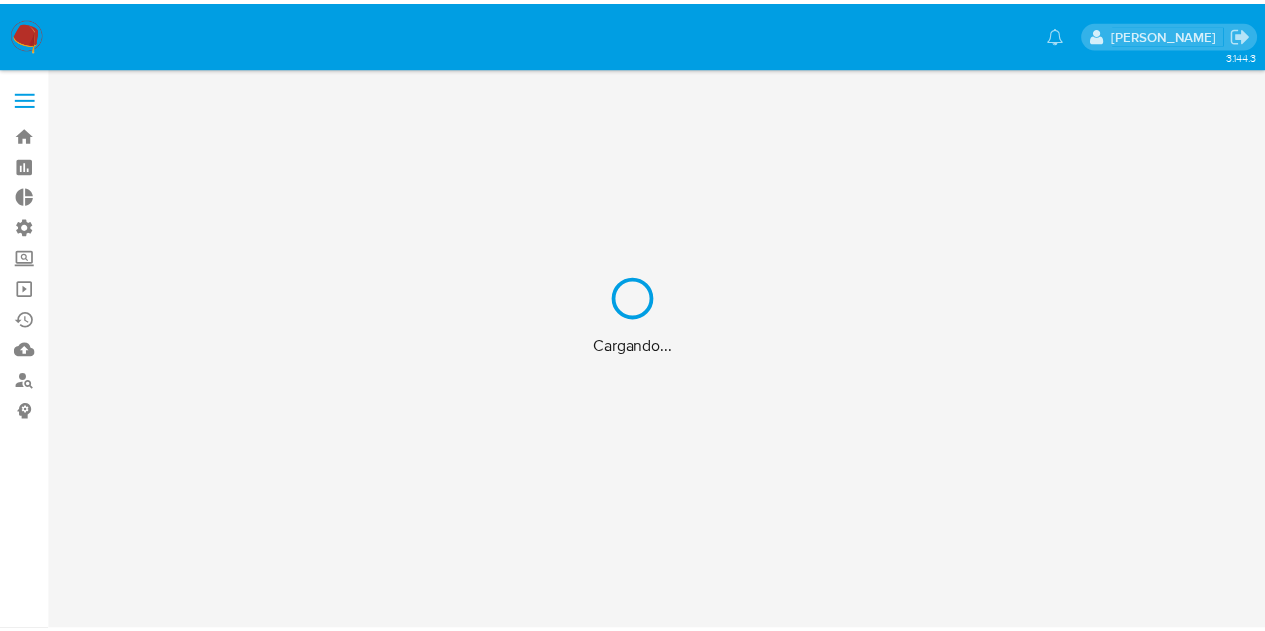 scroll, scrollTop: 0, scrollLeft: 0, axis: both 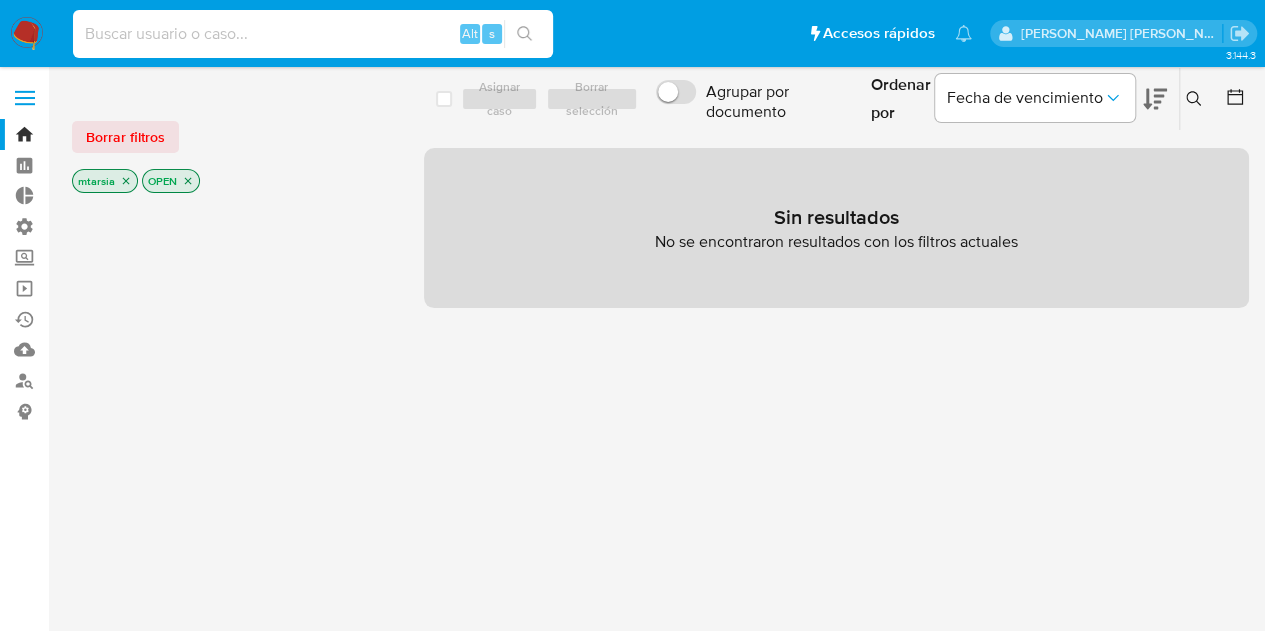 paste on "2005954940" 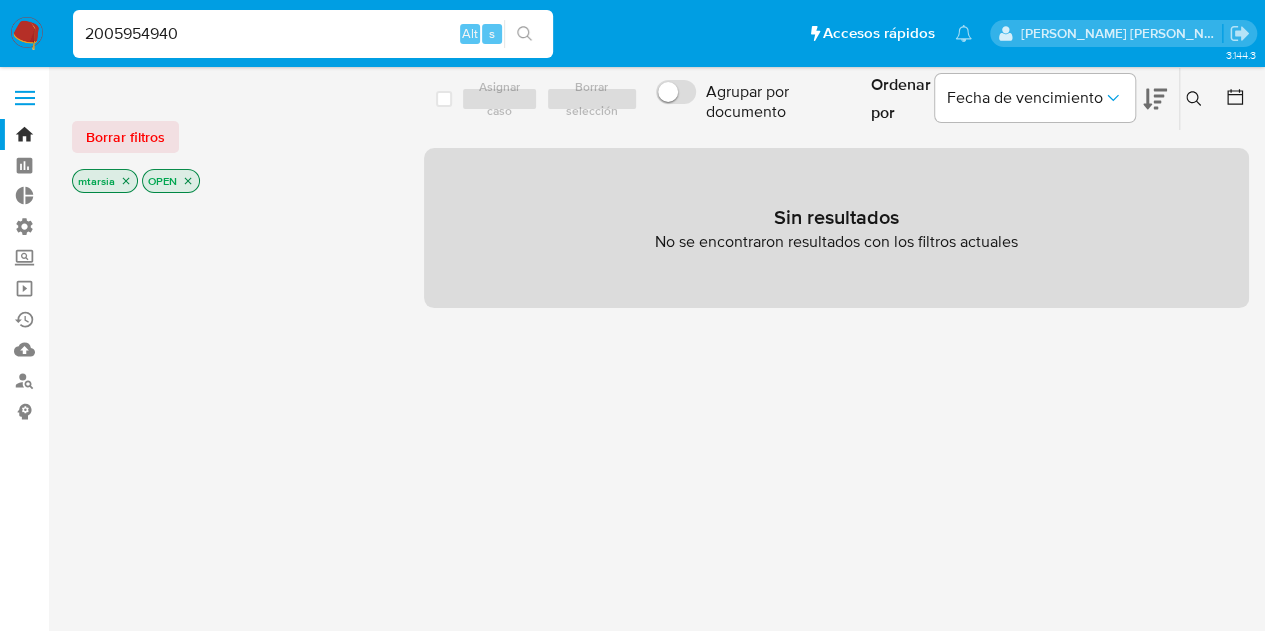 type on "2005954940" 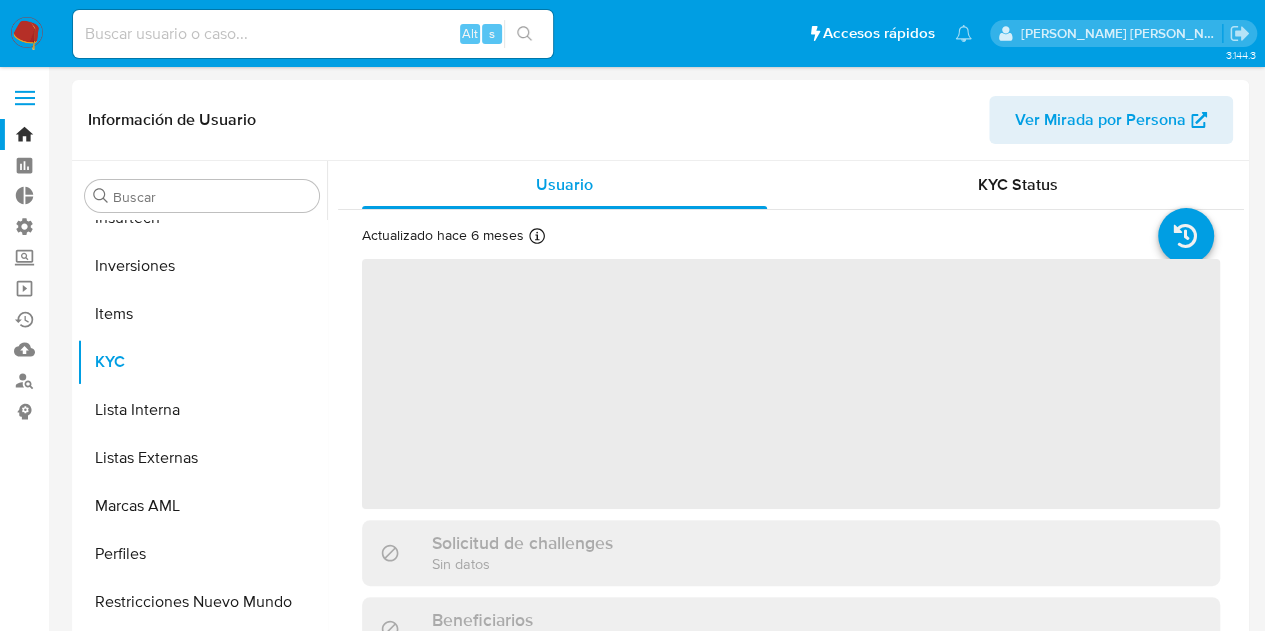 scroll, scrollTop: 893, scrollLeft: 0, axis: vertical 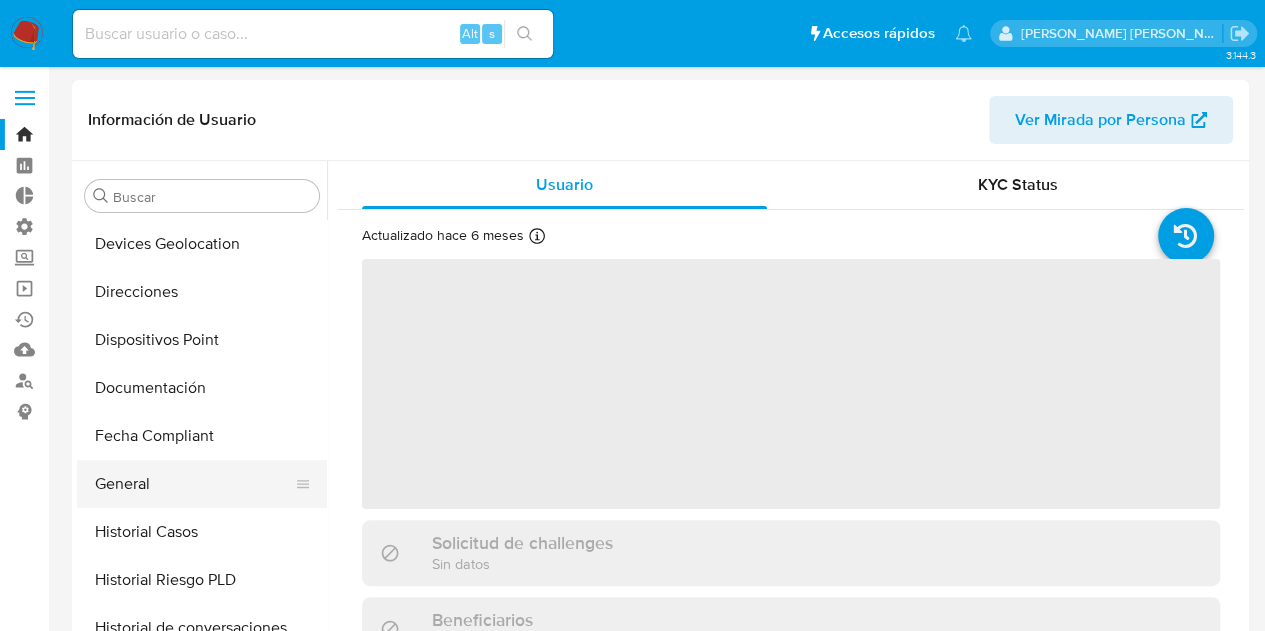 click on "General" at bounding box center [194, 484] 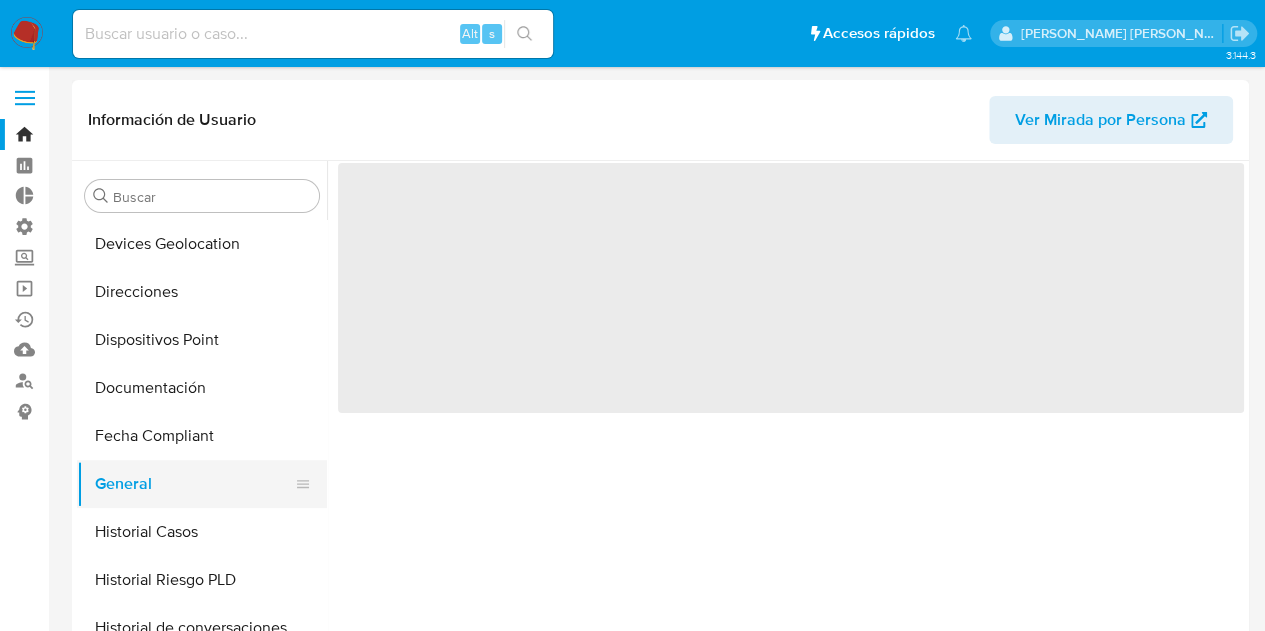 select on "10" 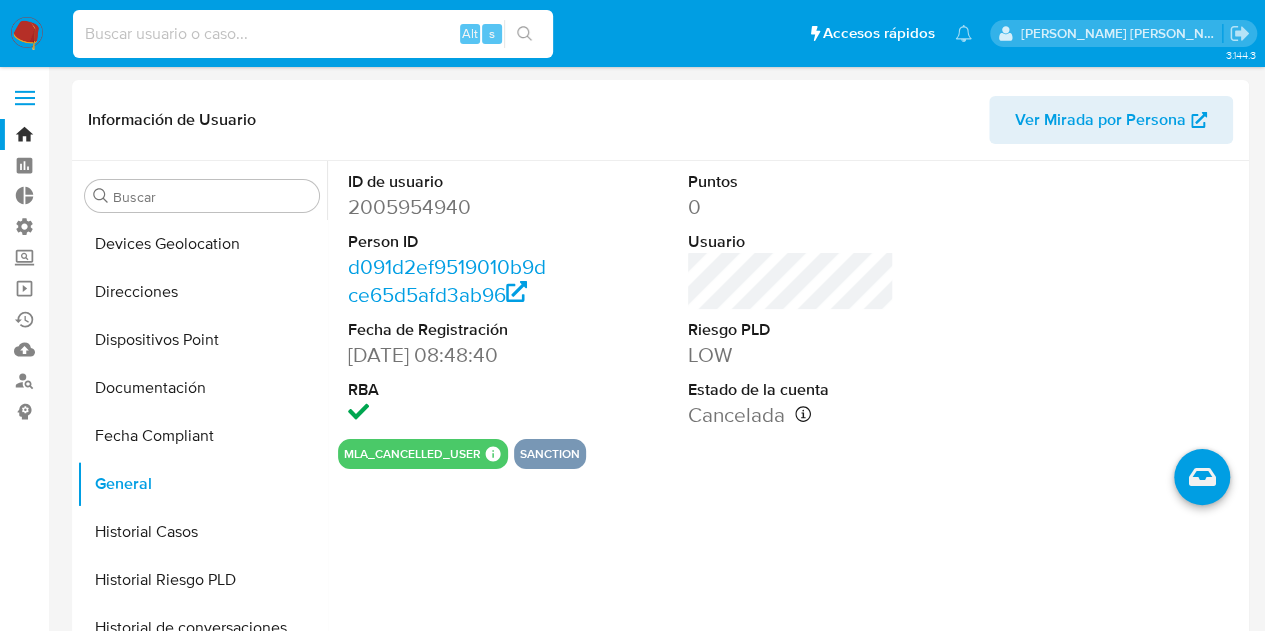 click at bounding box center [313, 34] 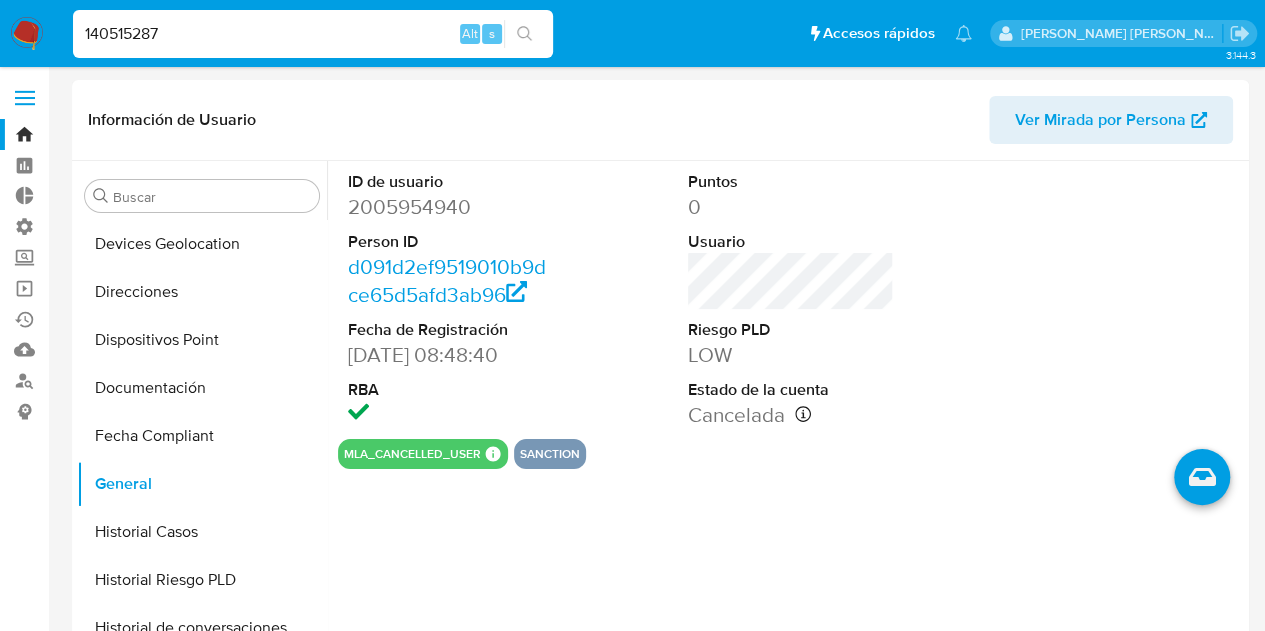 type on "140515287" 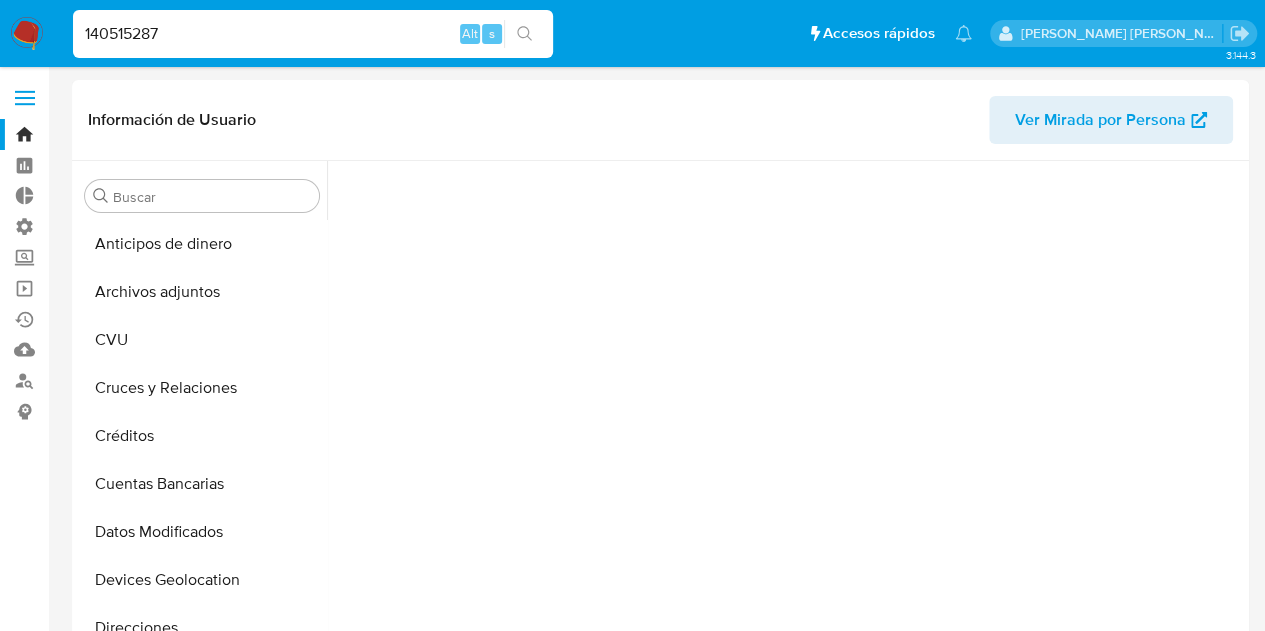 scroll, scrollTop: 88, scrollLeft: 0, axis: vertical 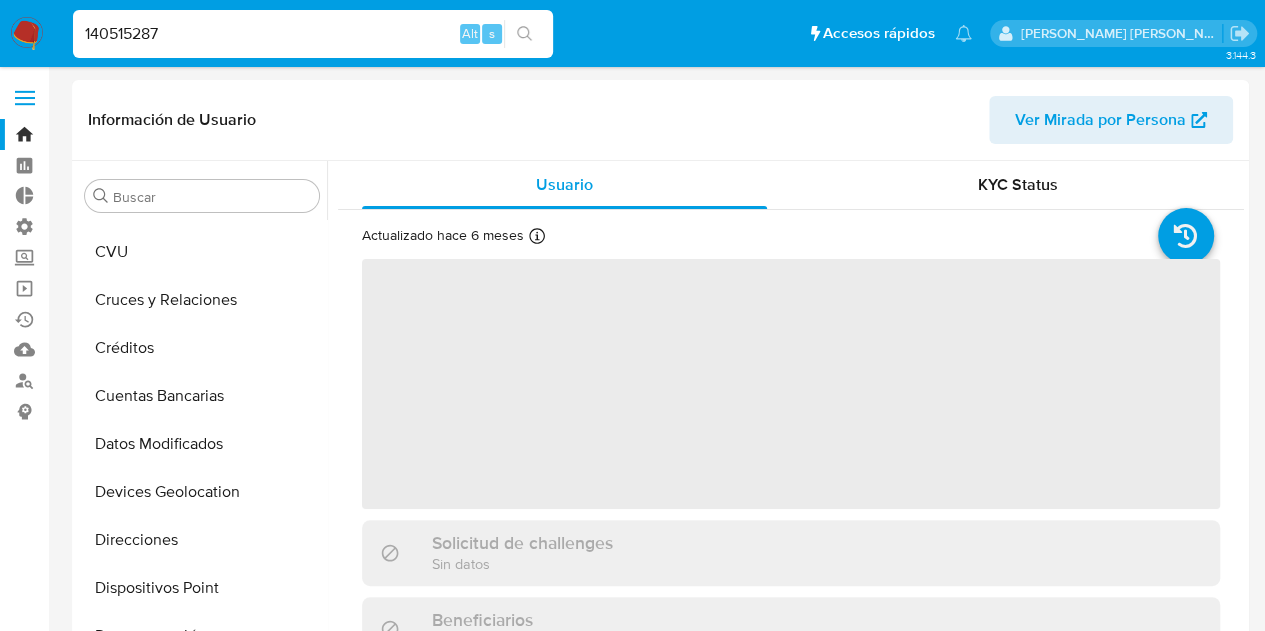 select on "10" 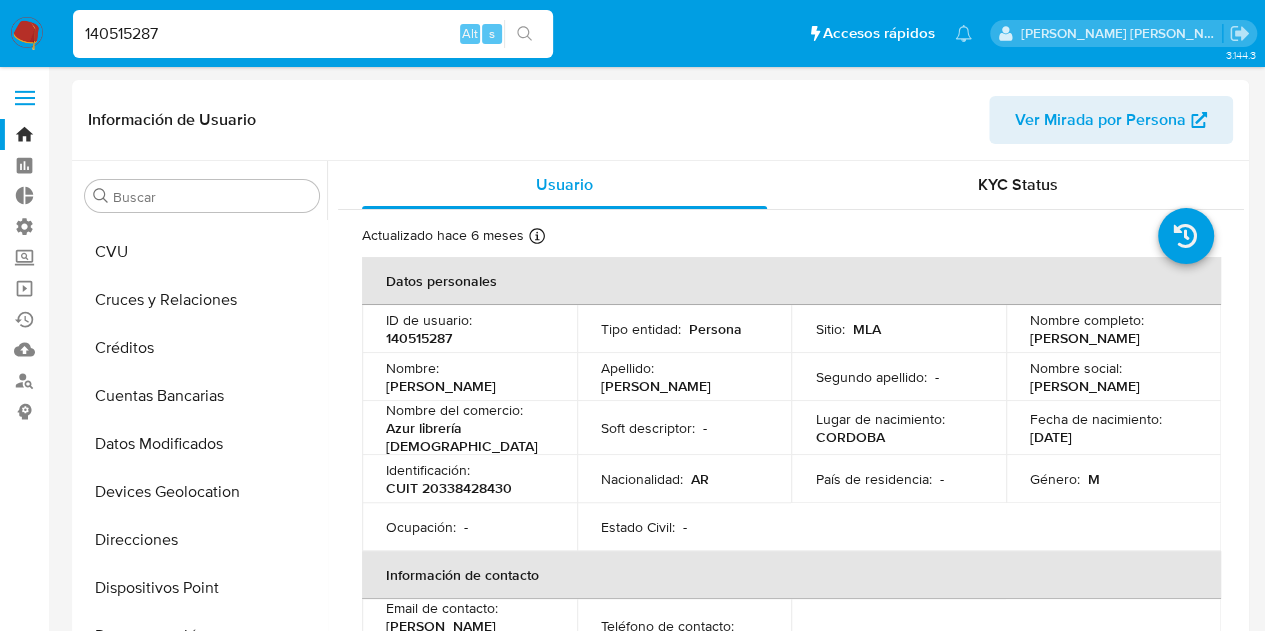scroll, scrollTop: 893, scrollLeft: 0, axis: vertical 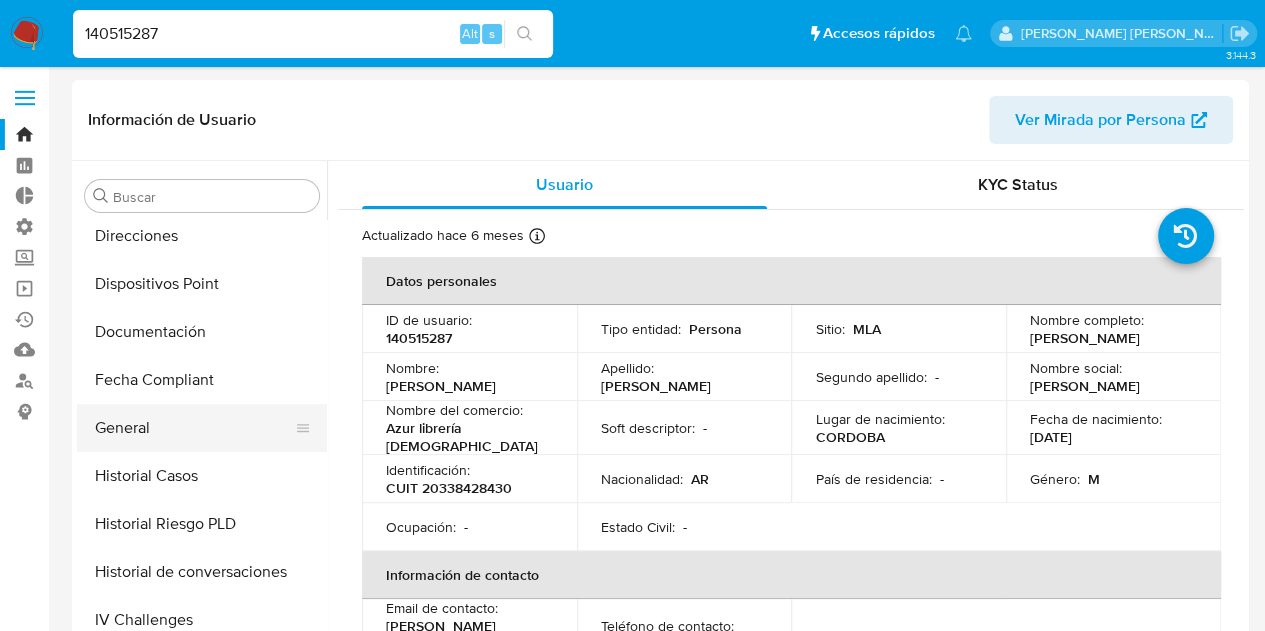 click on "General" at bounding box center (194, 428) 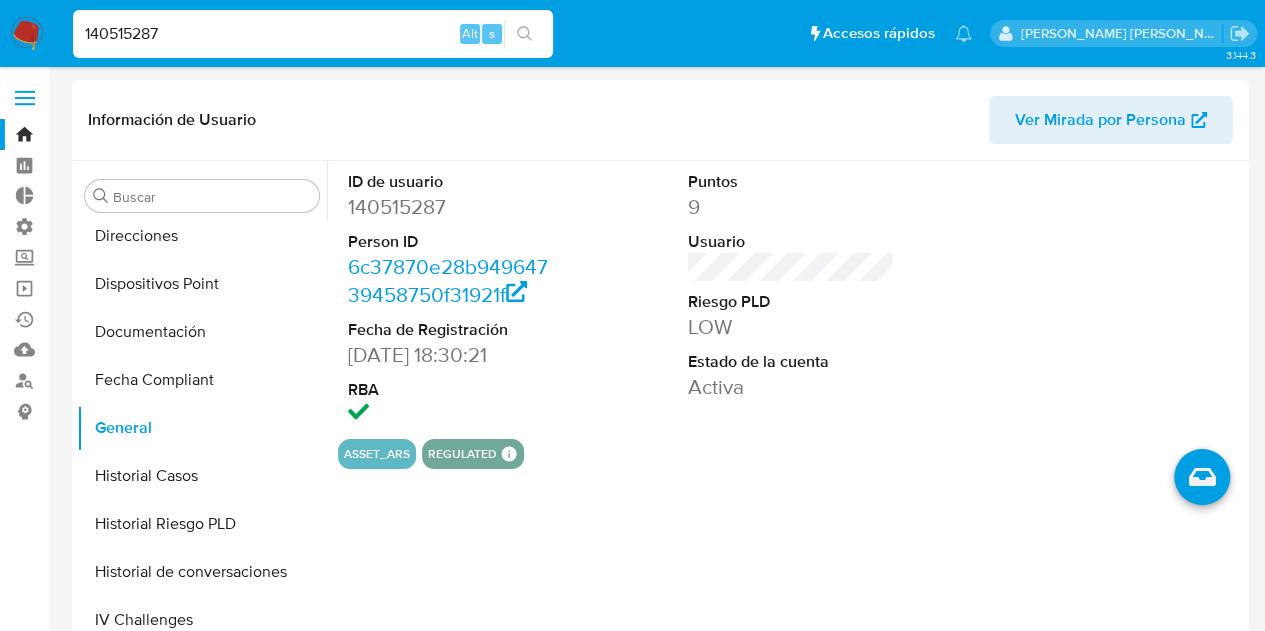 click on "Pausado Ver notificaciones 140515287 Alt s Accesos rápidos   Presiona las siguientes teclas para acceder a algunas de las funciones Buscar caso o usuario Alt s Volver al home Alt h Agregar un archivo adjunto Alt a" at bounding box center (522, 33) 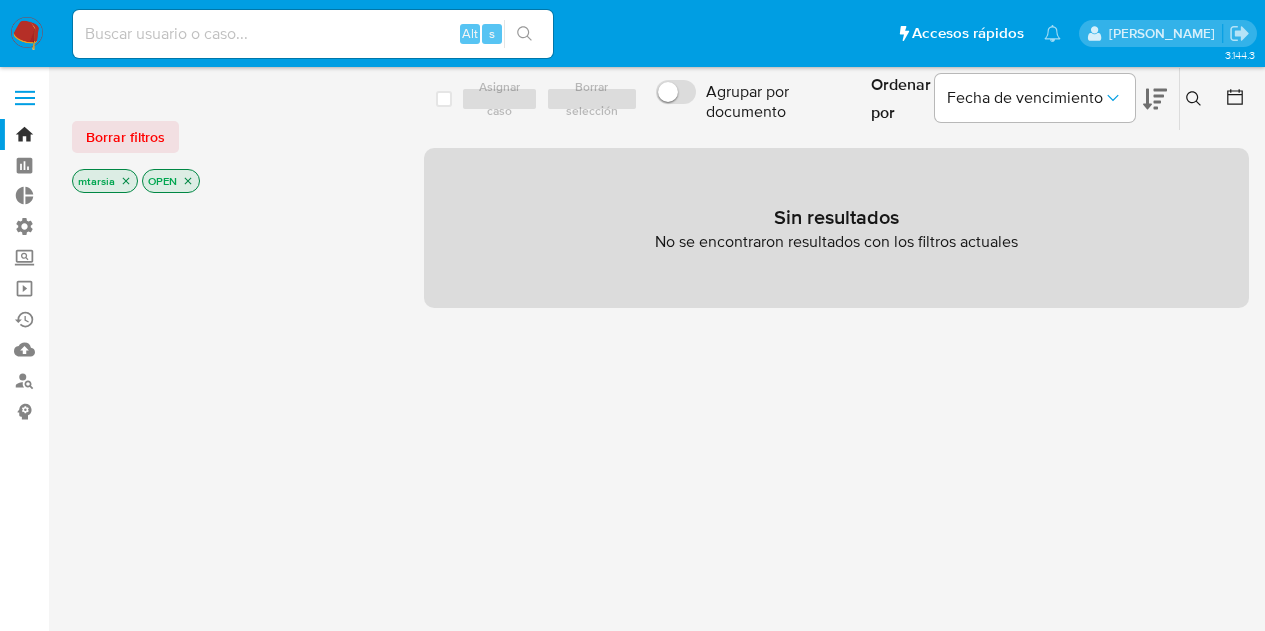 scroll, scrollTop: 0, scrollLeft: 0, axis: both 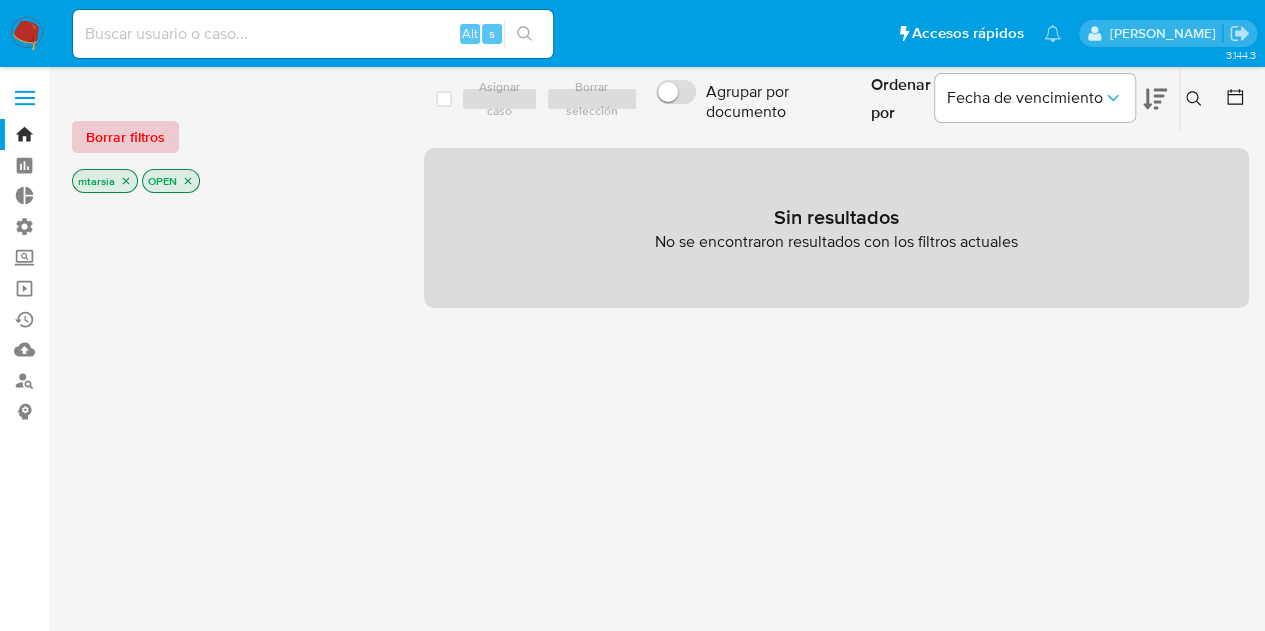 click on "Borrar filtros" at bounding box center [125, 137] 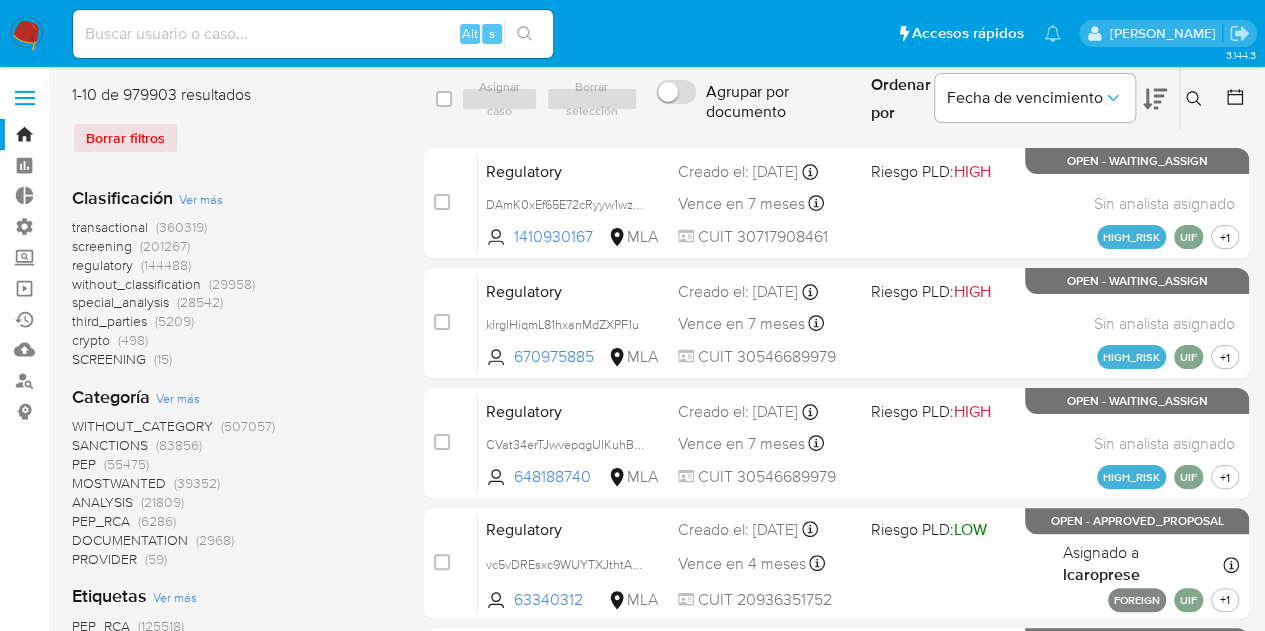 click on "screening" at bounding box center (102, 246) 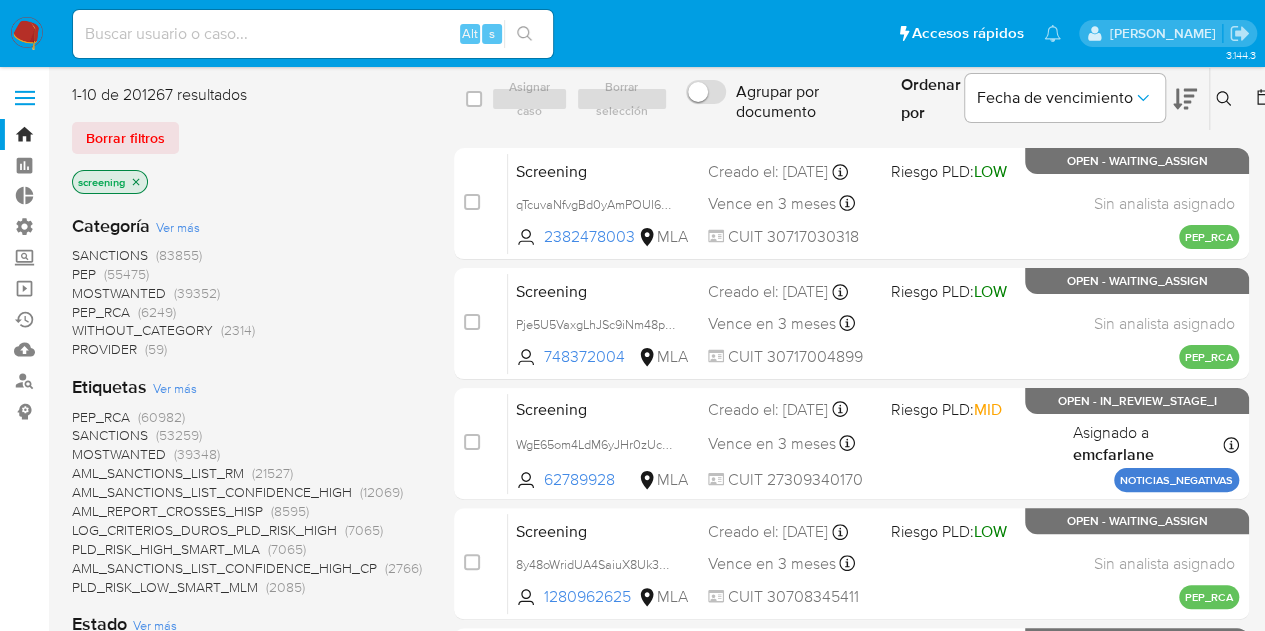 click on "SANCTIONS" at bounding box center [110, 255] 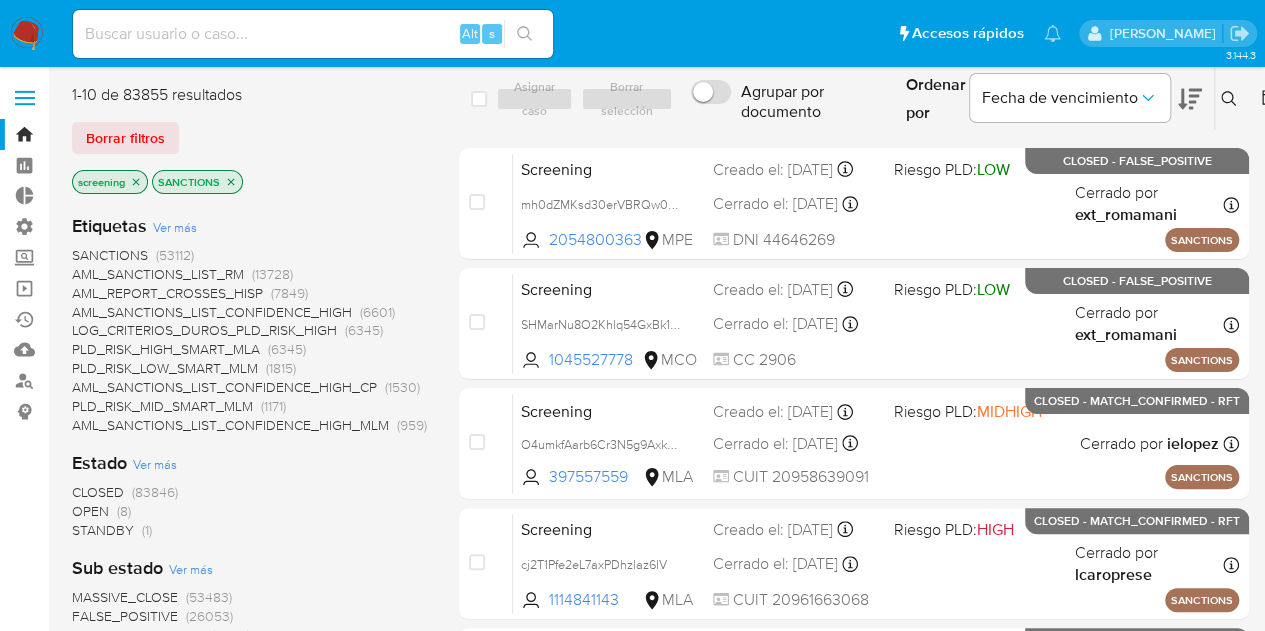 click on "CLOSED" at bounding box center [98, 492] 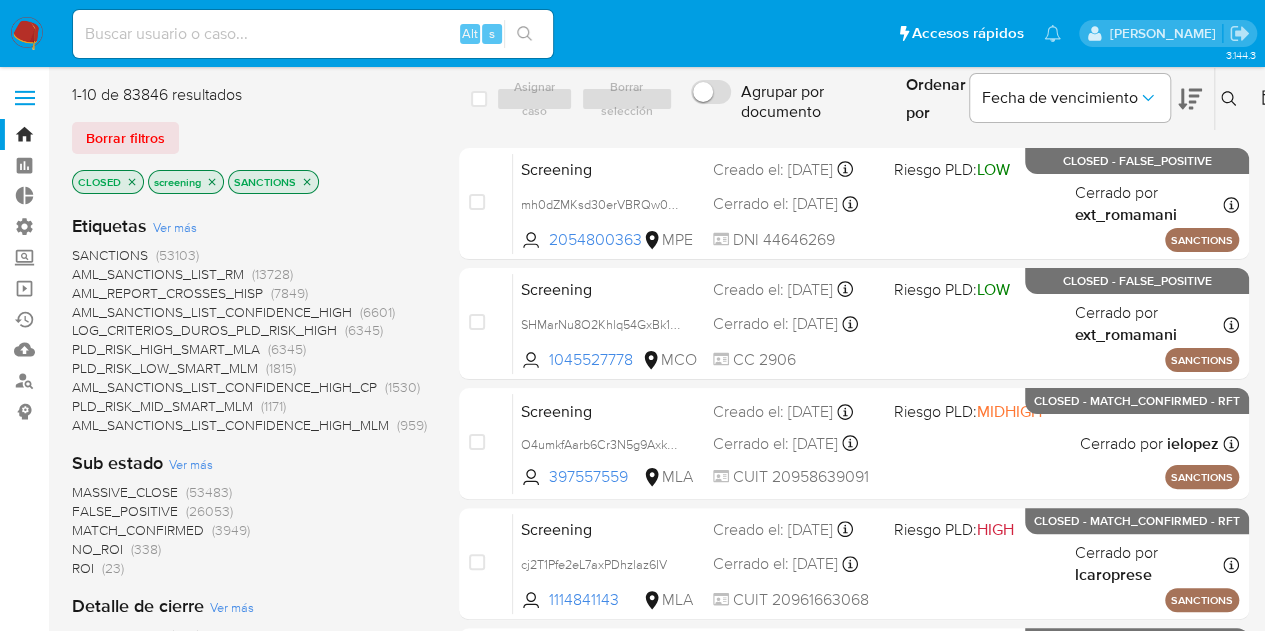 scroll, scrollTop: 552, scrollLeft: 0, axis: vertical 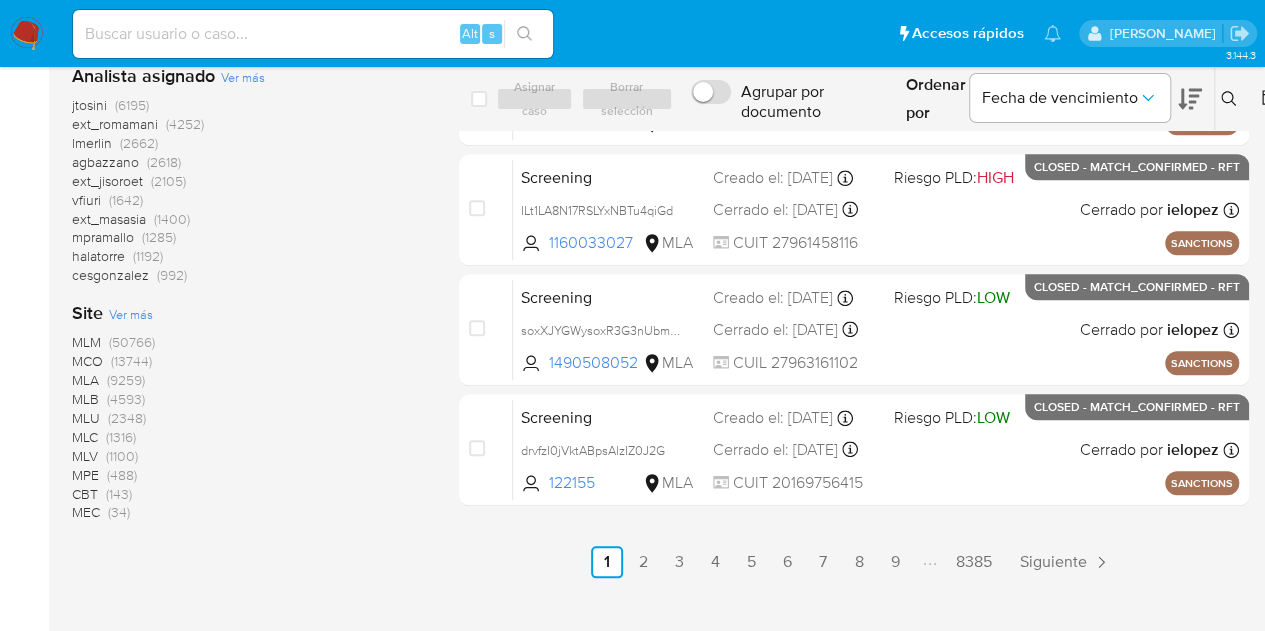 click on "MLA" at bounding box center [85, 380] 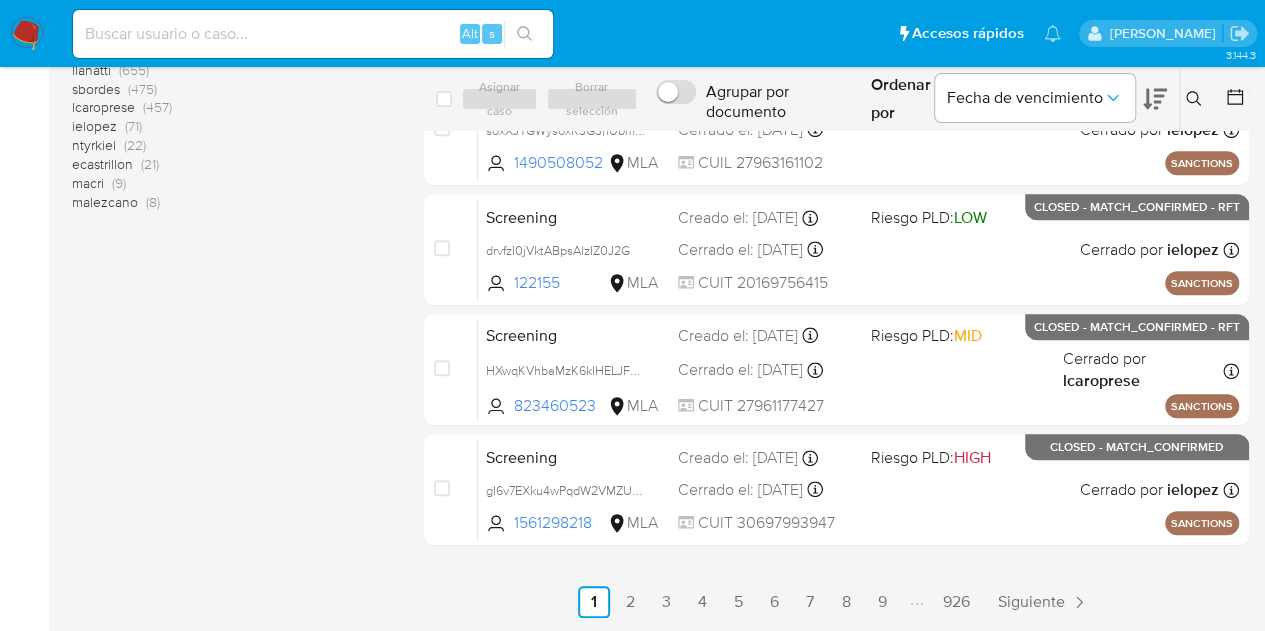 scroll, scrollTop: 793, scrollLeft: 0, axis: vertical 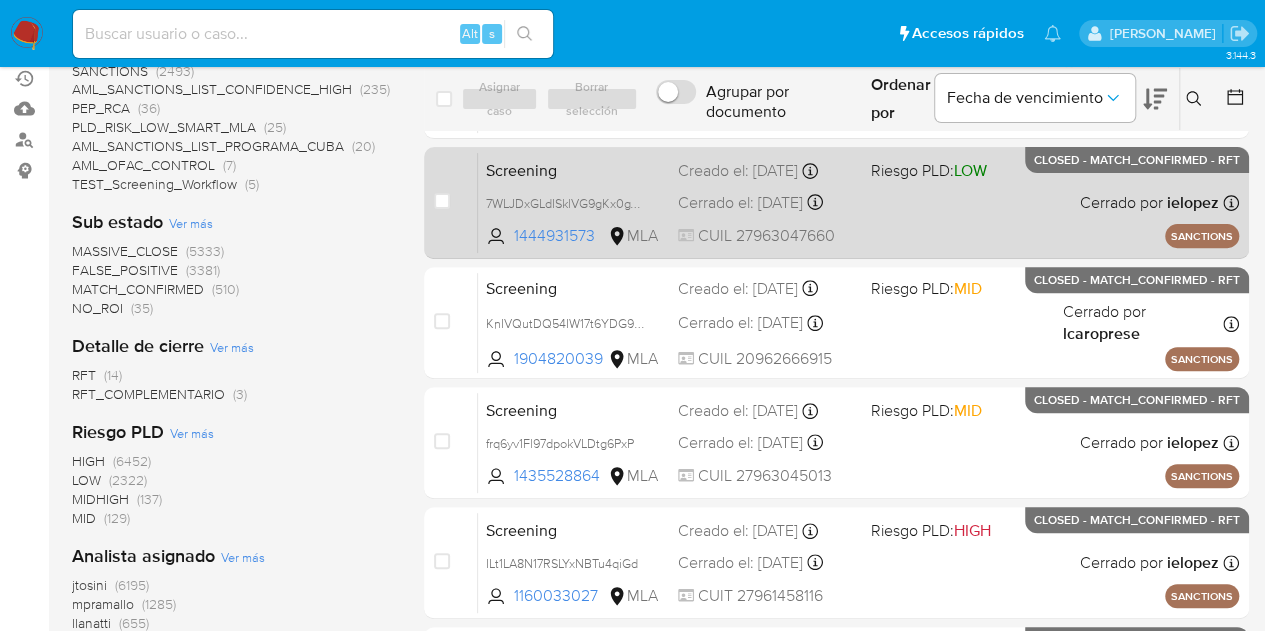 click on "Screening" at bounding box center [574, 169] 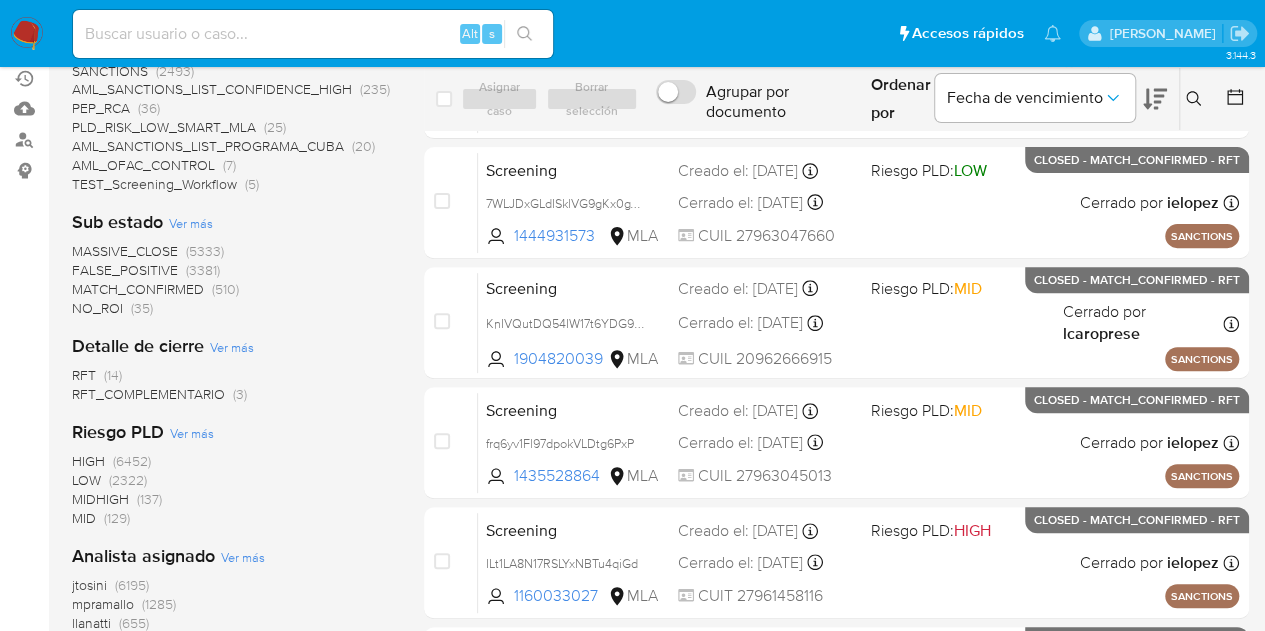 scroll, scrollTop: 793, scrollLeft: 0, axis: vertical 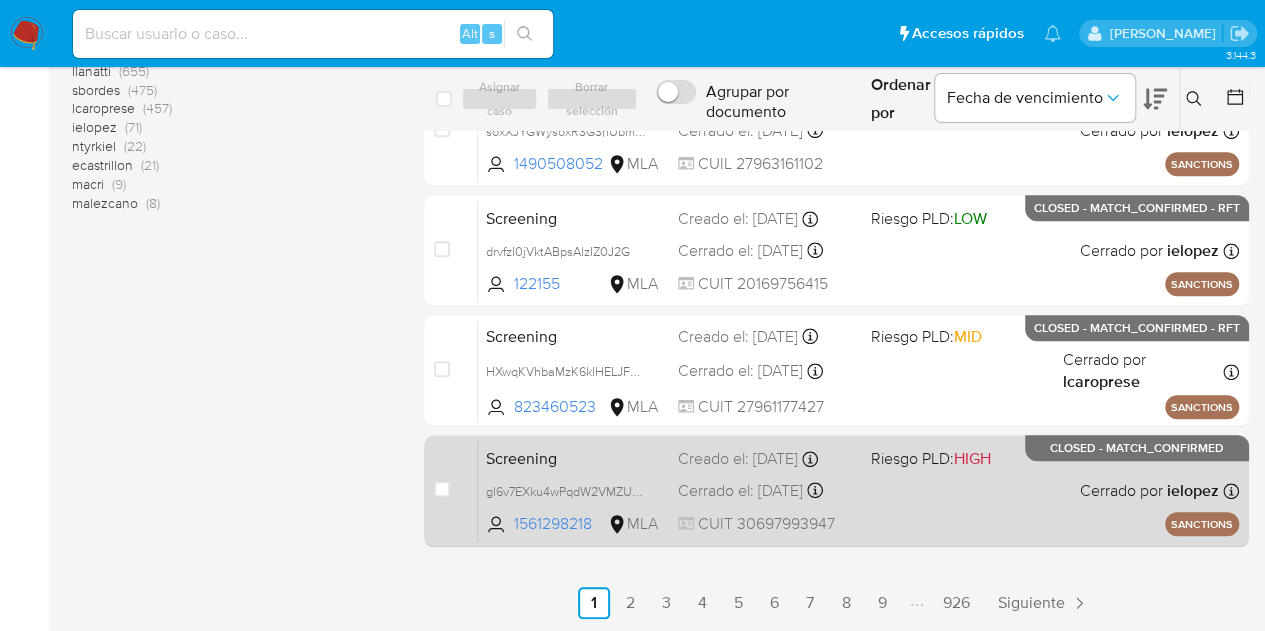 click on "Screening" at bounding box center (574, 457) 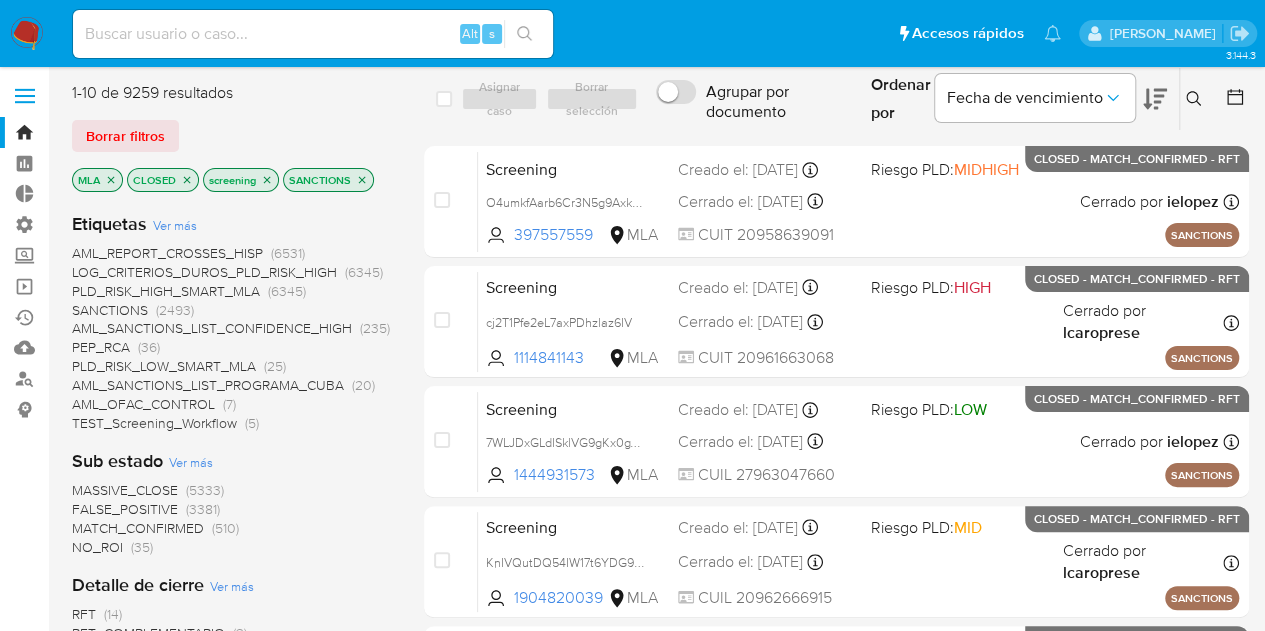 scroll, scrollTop: 0, scrollLeft: 0, axis: both 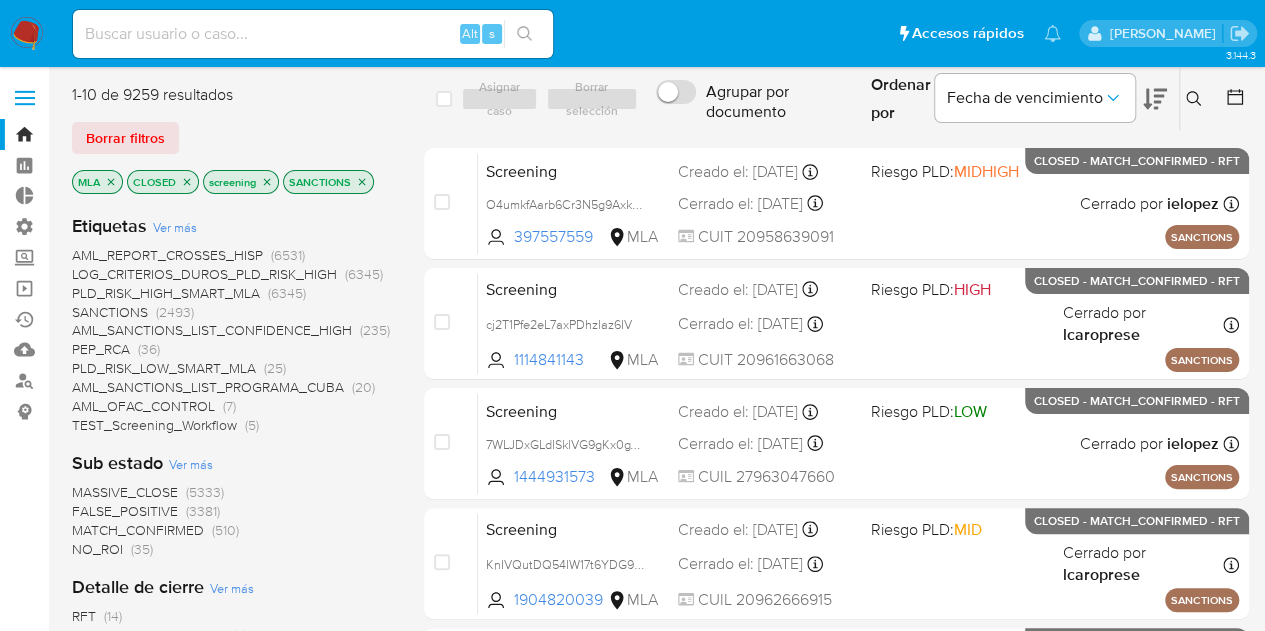 click 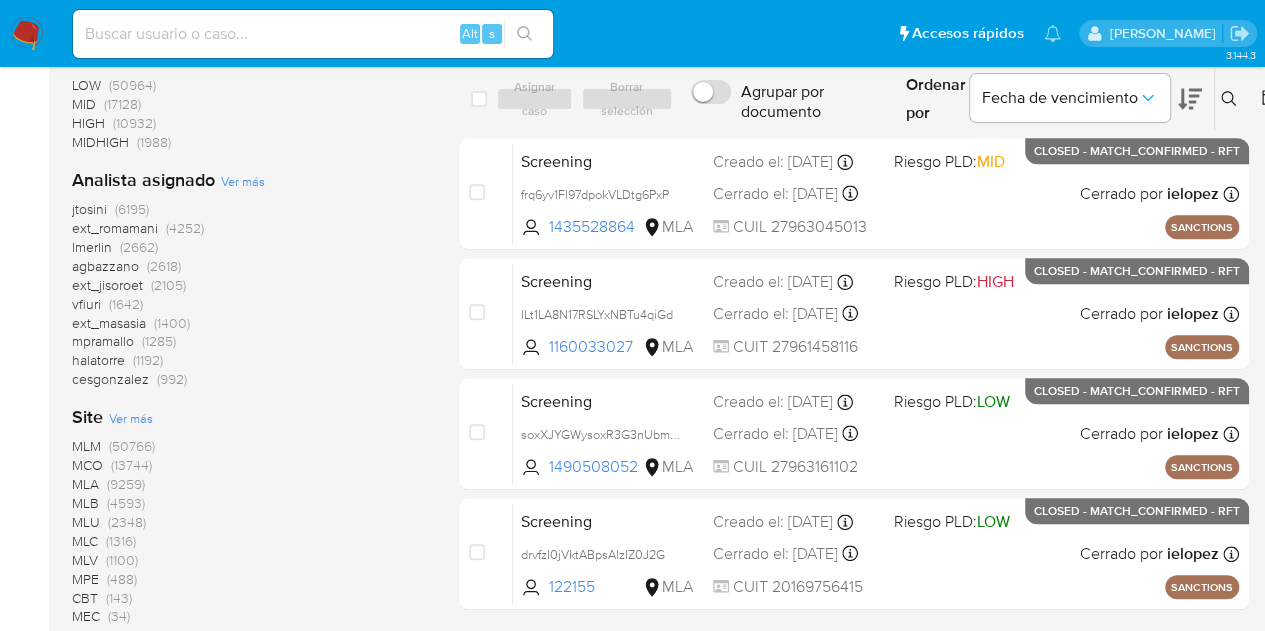 scroll, scrollTop: 762, scrollLeft: 0, axis: vertical 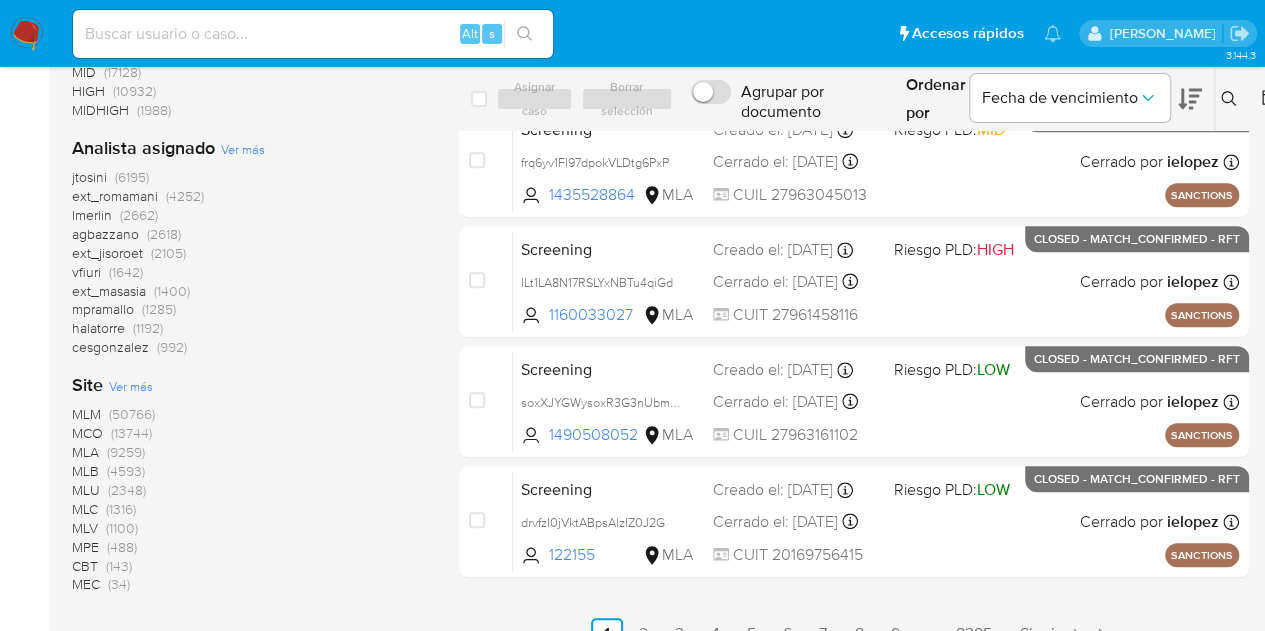 click on "MLB" at bounding box center (85, 471) 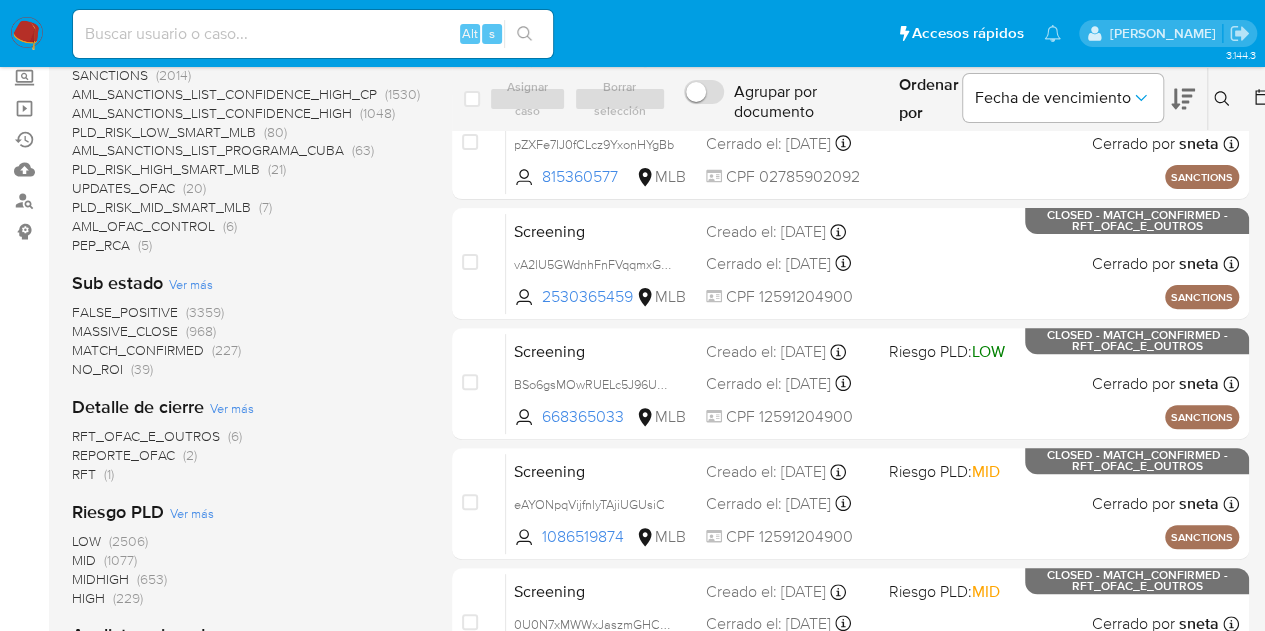 scroll, scrollTop: 183, scrollLeft: 0, axis: vertical 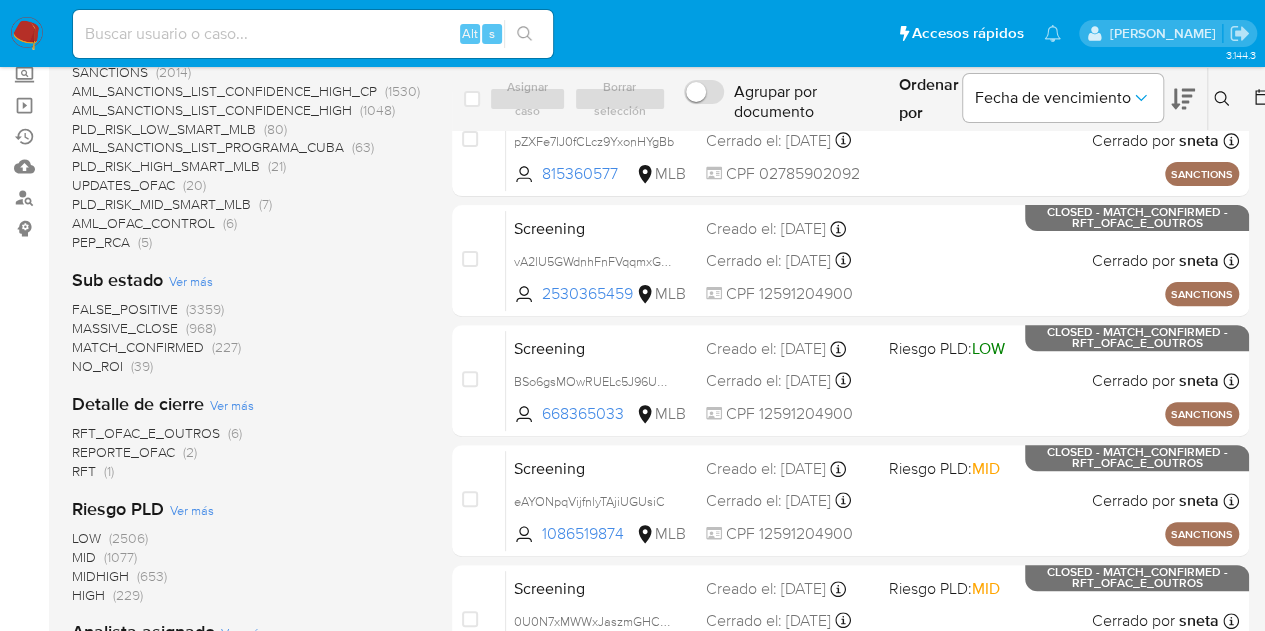 click on "REPORTE_OFAC" at bounding box center [123, 452] 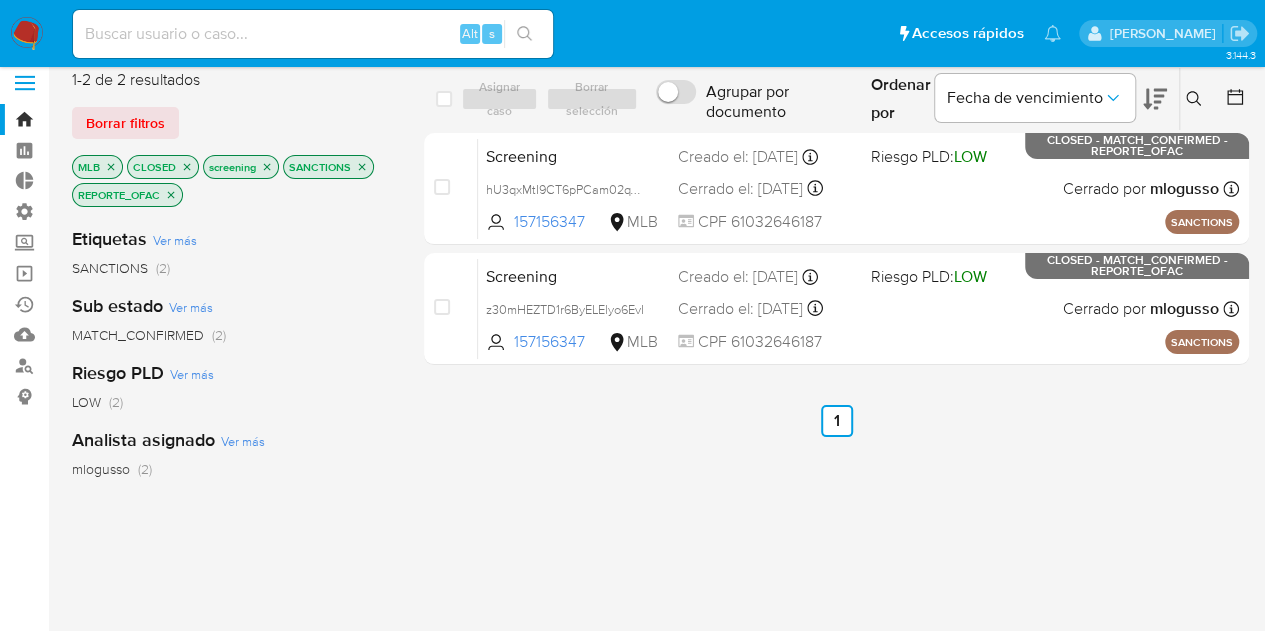scroll, scrollTop: 0, scrollLeft: 0, axis: both 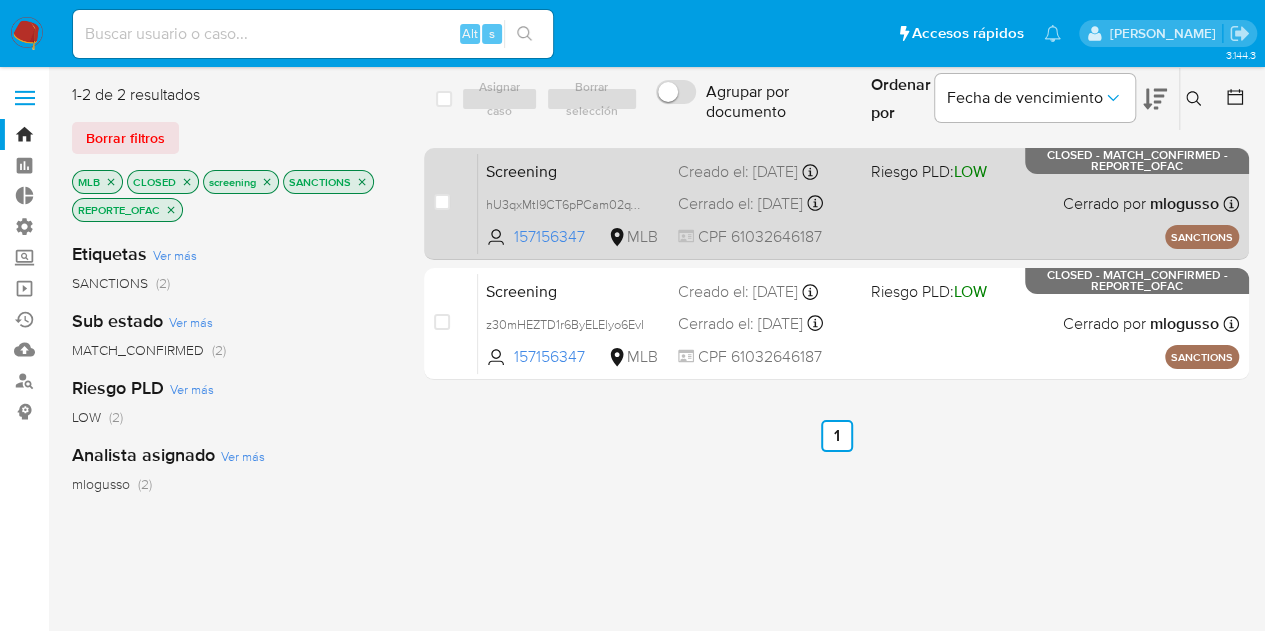 click on "Screening" at bounding box center [574, 170] 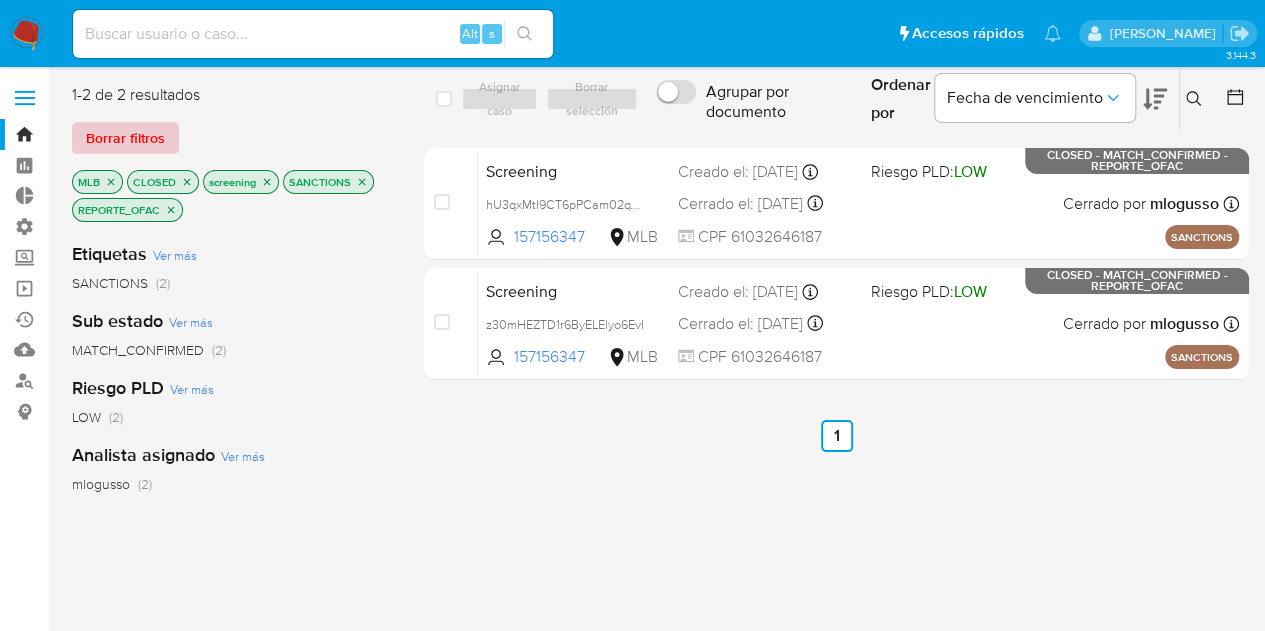 click on "Borrar filtros" at bounding box center [125, 138] 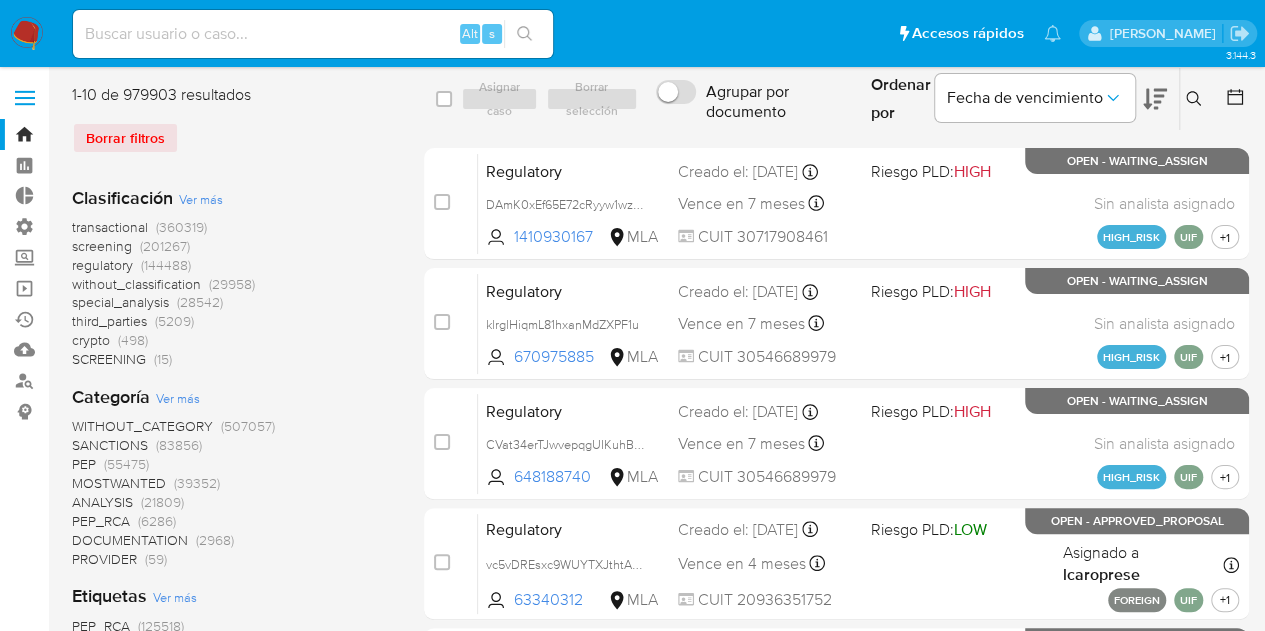 click on "screening" at bounding box center (102, 246) 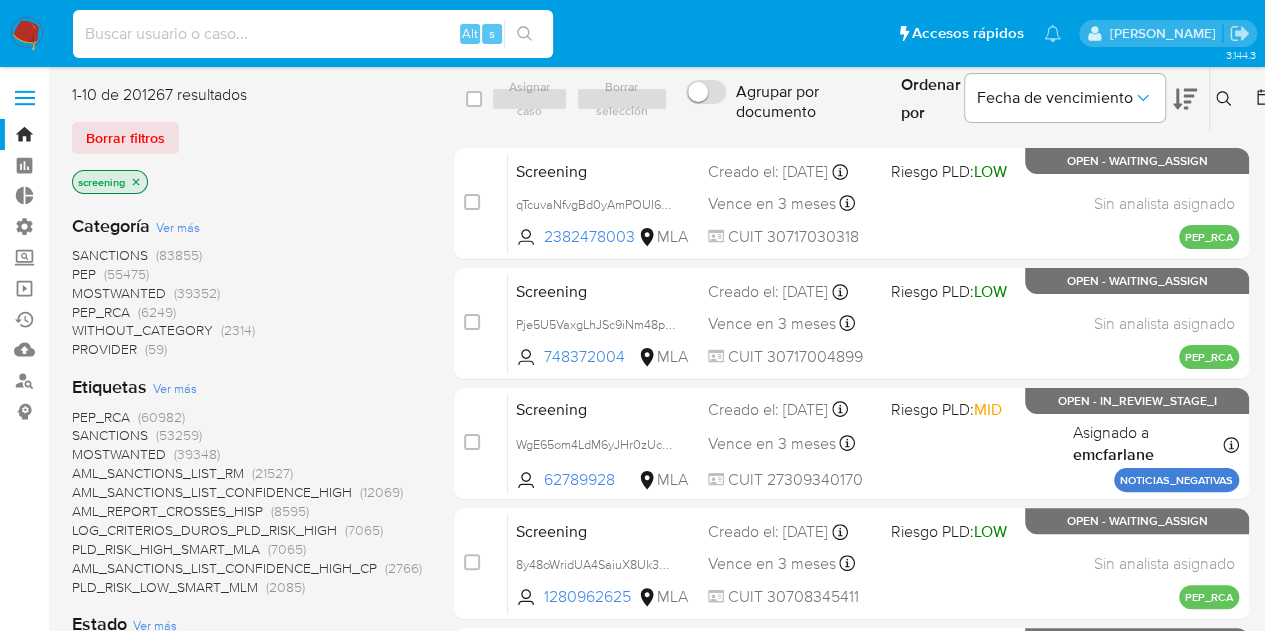 click at bounding box center [313, 34] 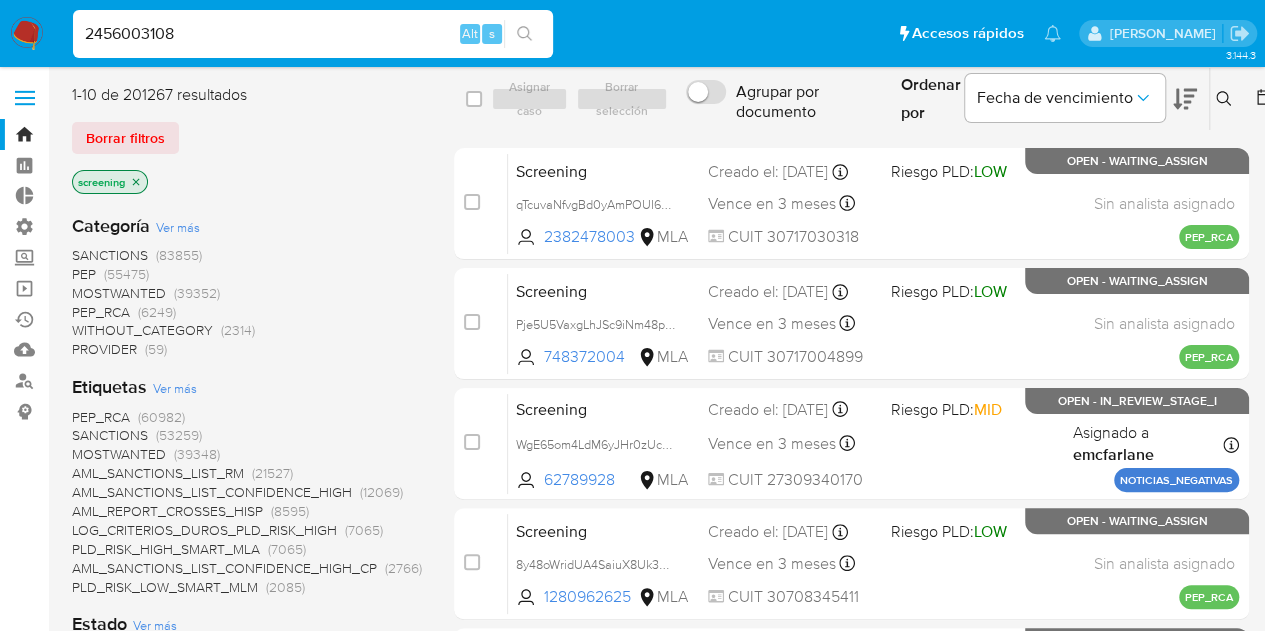 type on "2456003108" 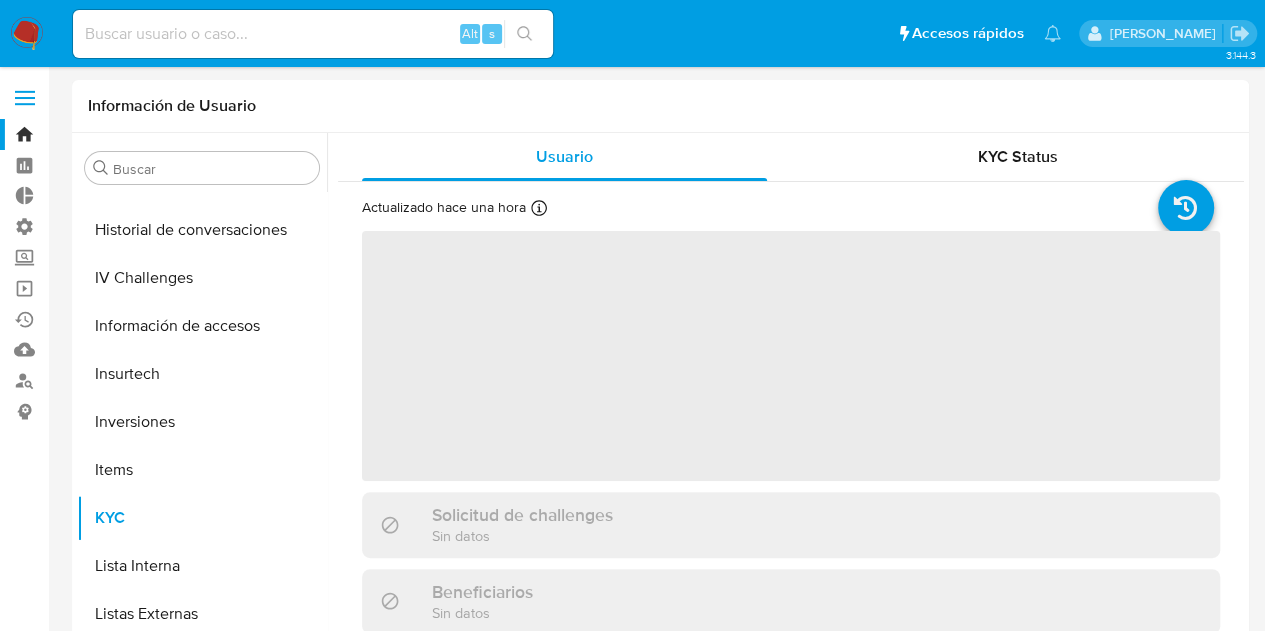 scroll, scrollTop: 893, scrollLeft: 0, axis: vertical 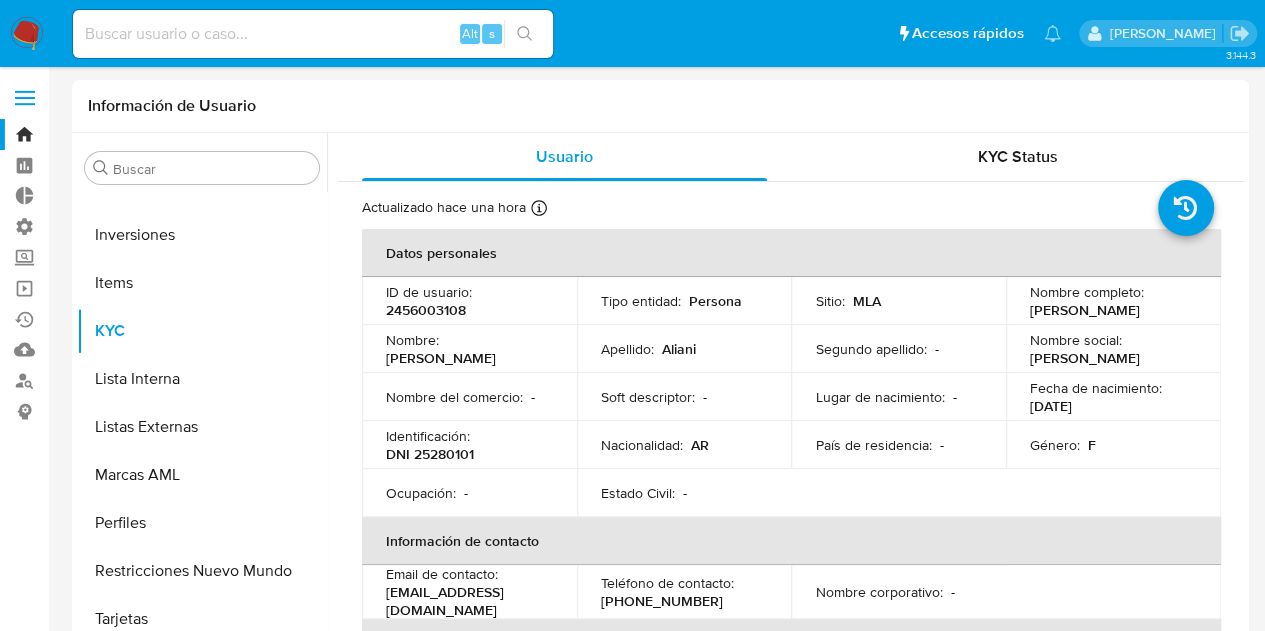 select on "10" 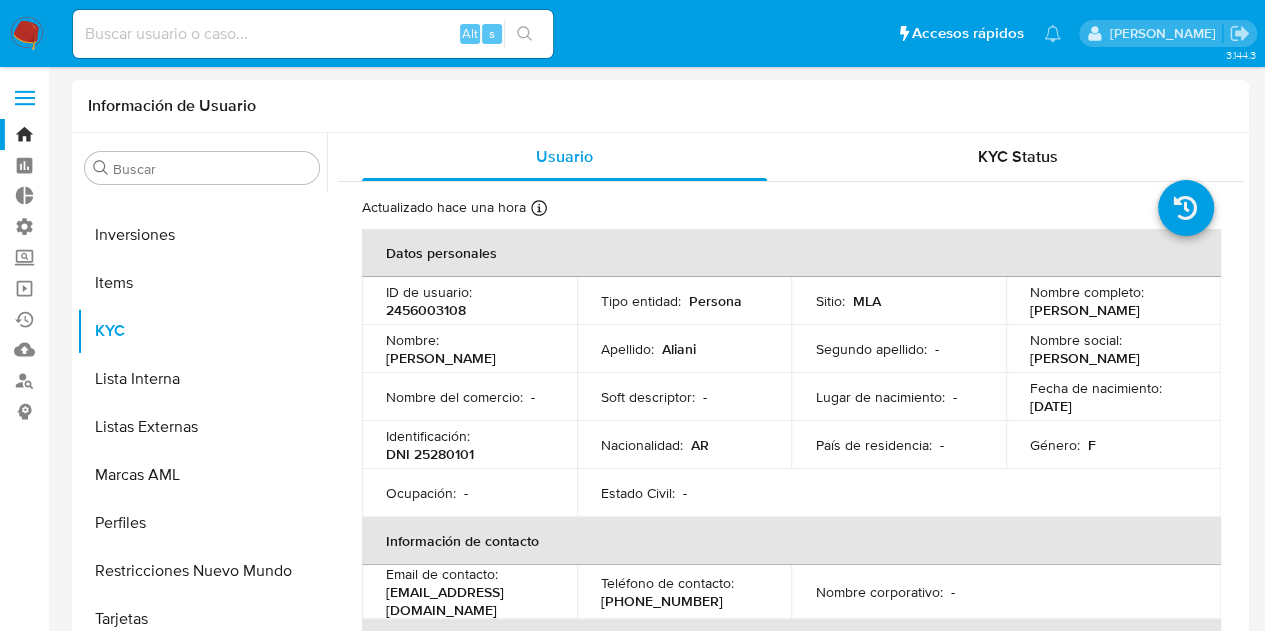 drag, startPoint x: 327, startPoint y: 501, endPoint x: 334, endPoint y: 351, distance: 150.16324 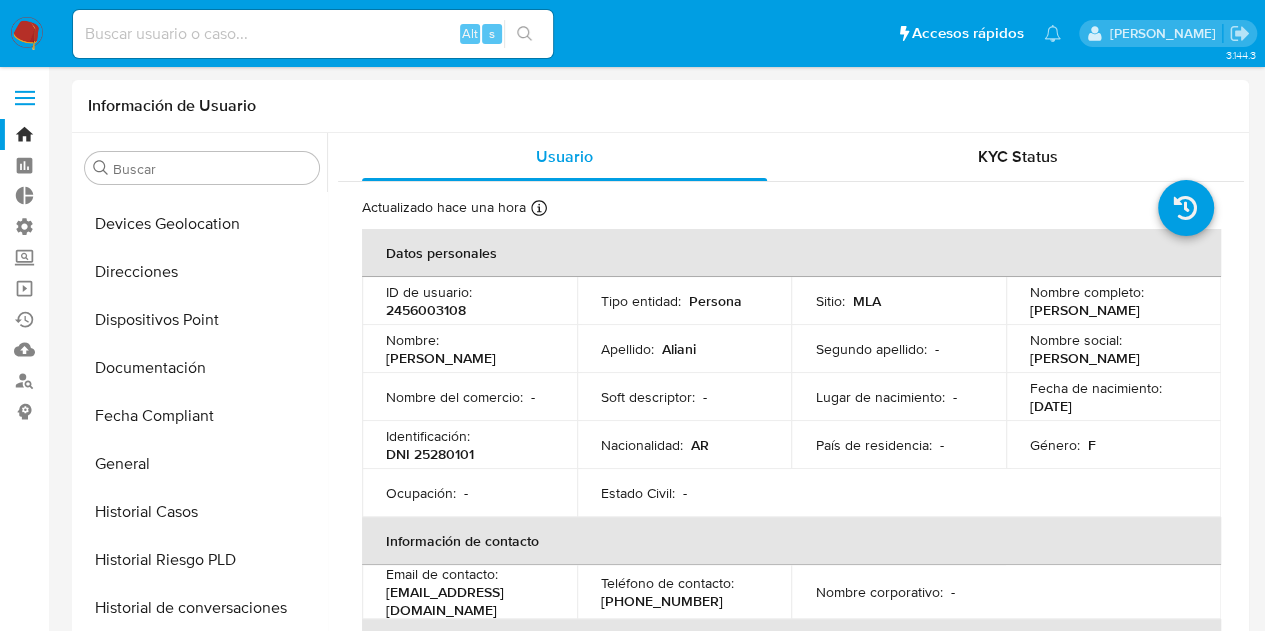 scroll, scrollTop: 326, scrollLeft: 0, axis: vertical 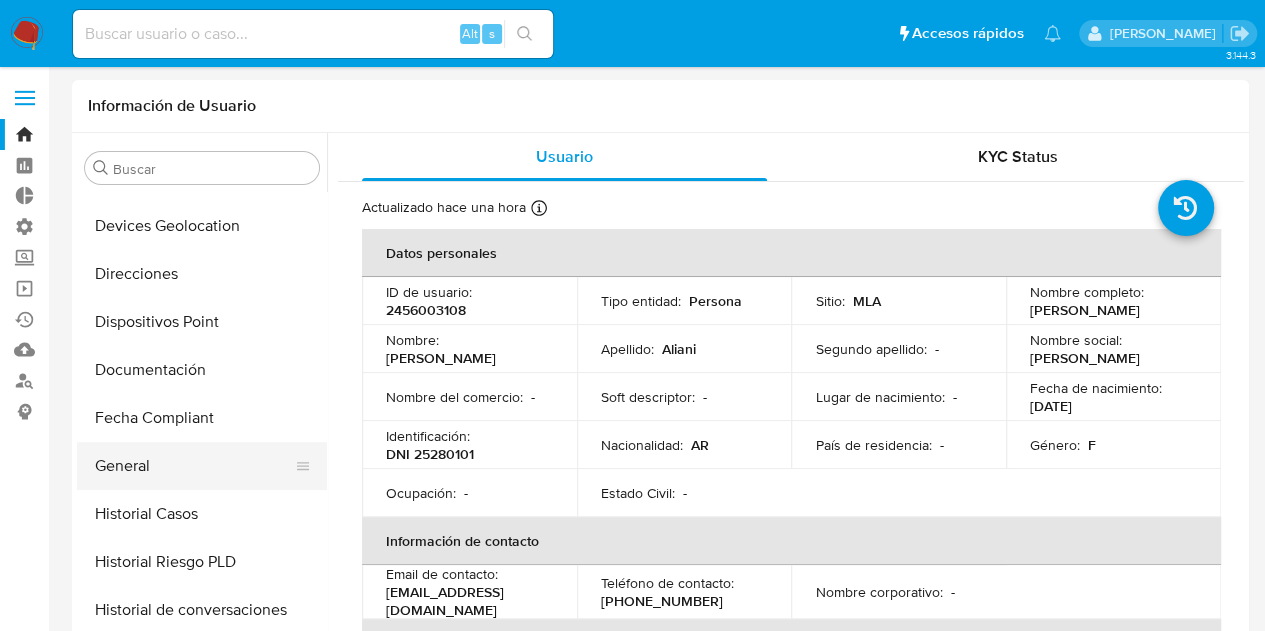 click on "General" at bounding box center (194, 466) 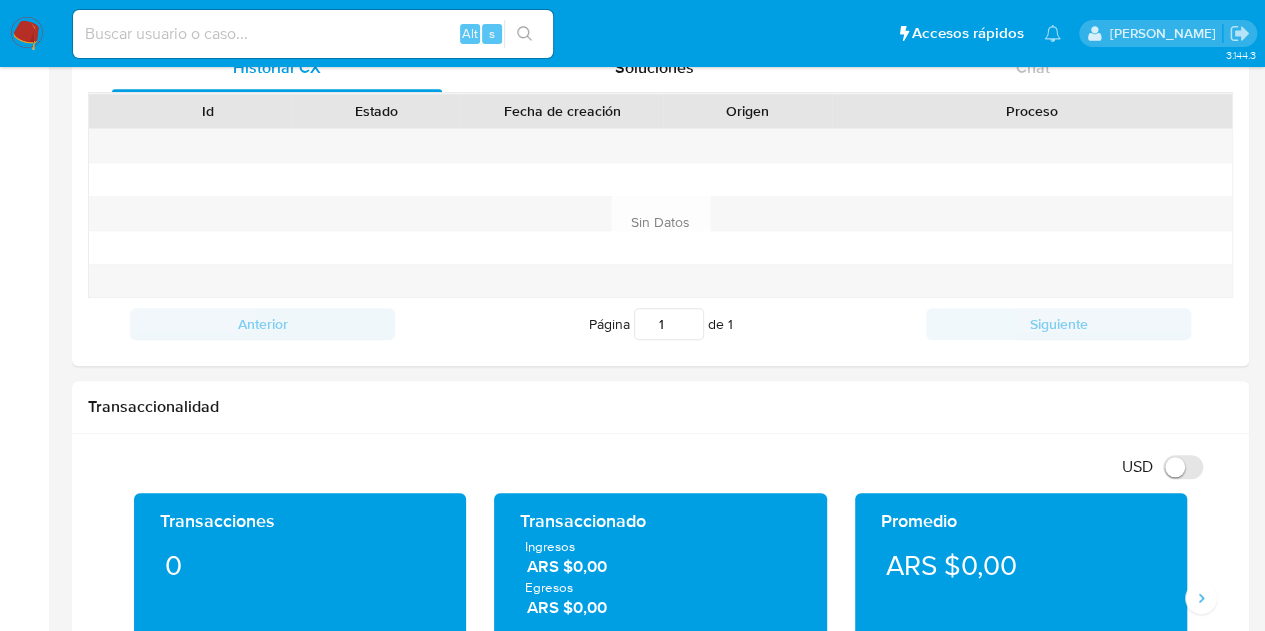 scroll, scrollTop: 1077, scrollLeft: 0, axis: vertical 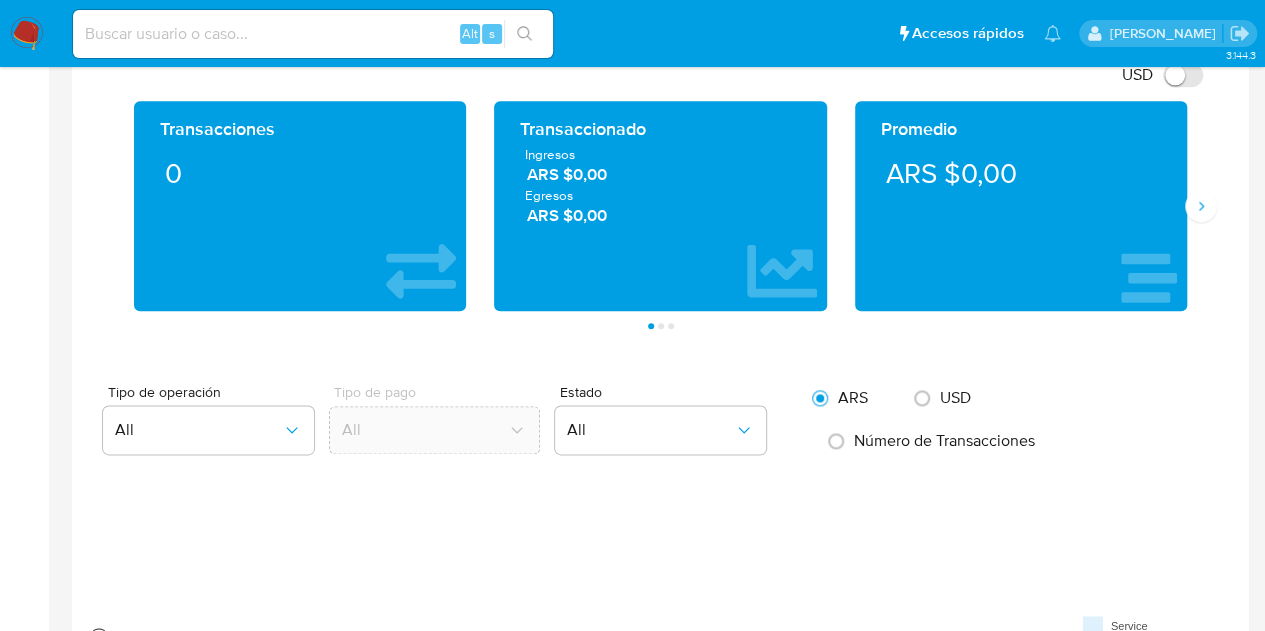 click on "Pausado Ver notificaciones Alt s Accesos rápidos   Presiona las siguientes teclas para acceder a algunas de las funciones Buscar caso o usuario Alt s Volver al home Alt h Agregar un archivo adjunto Alt a Marianela Sofia Tarsia Bandeja Tablero Tablero Externo Administración Reglas Roles Usuarios Equipos Configuración de Casos Screening Administrador de Listas Screening por Frecuencia Búsqueda en Listas Watchlist Herramientas Operaciones masivas Ejecuciones automáticas Mulan Buscador de personas Consolidado 3.144.3 Información de Usuario Buscar Anticipos de dinero Archivos adjuntos CVU Cruces y Relaciones Créditos Cuentas Bancarias Datos Modificados Devices Geolocation Direcciones Dispositivos Point Documentación Fecha Compliant General Historial Casos Historial Riesgo PLD Historial de conversaciones IV Challenges Información de accesos Insurtech Inversiones Items KYC Lista Interna Listas Externas Marcas AML Perfiles Restricciones Nuevo Mundo Tarjetas ID de usuario 2456003108 Person ID - RBA Puntos 0" at bounding box center [632, 284] 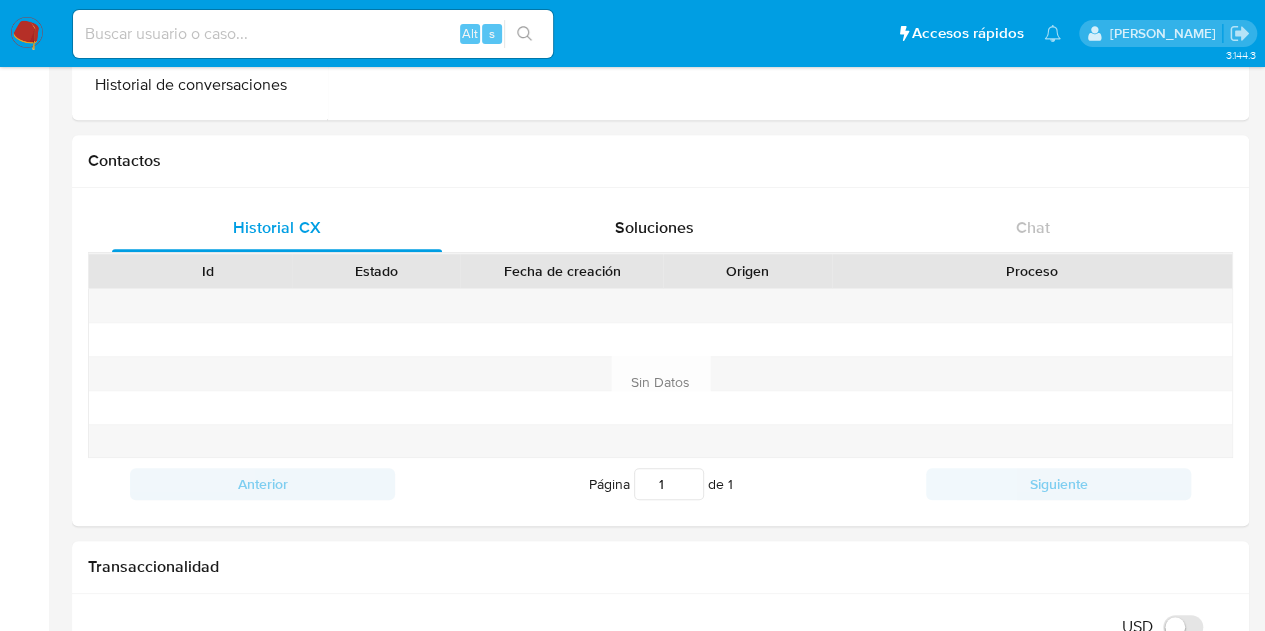 scroll, scrollTop: 0, scrollLeft: 0, axis: both 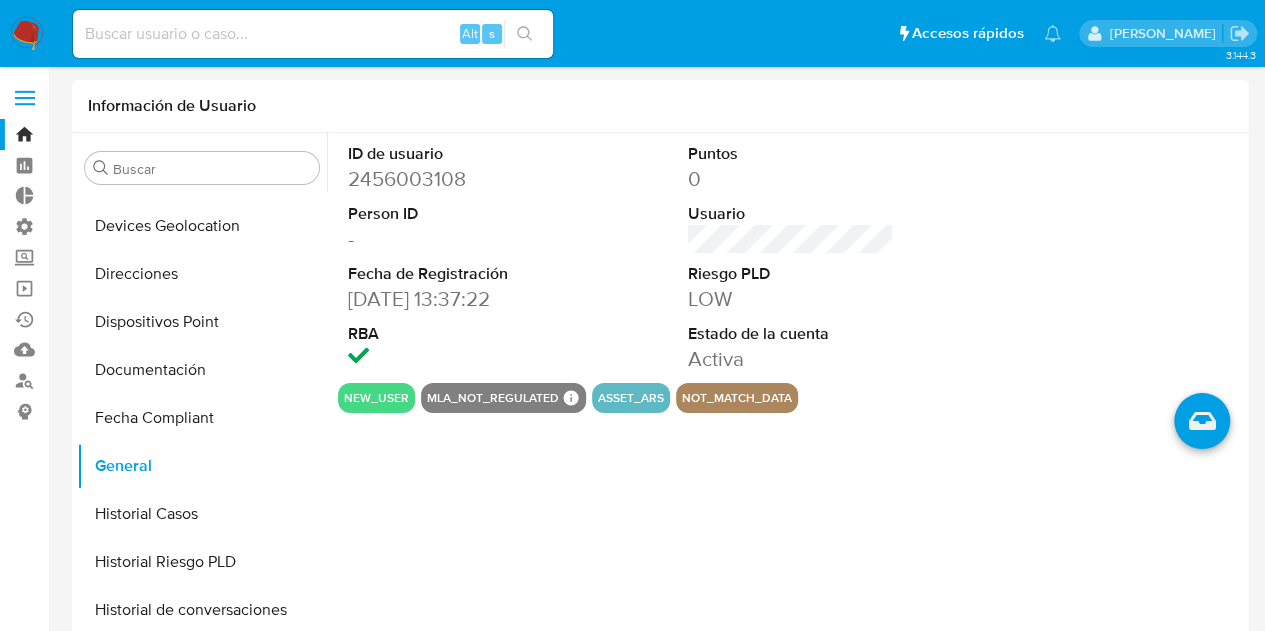 click on "Pausado Ver notificaciones Alt s Accesos rápidos   Presiona las siguientes teclas para acceder a algunas de las funciones Buscar caso o usuario Alt s Volver al home Alt h Agregar un archivo adjunto Alt a" at bounding box center (567, 33) 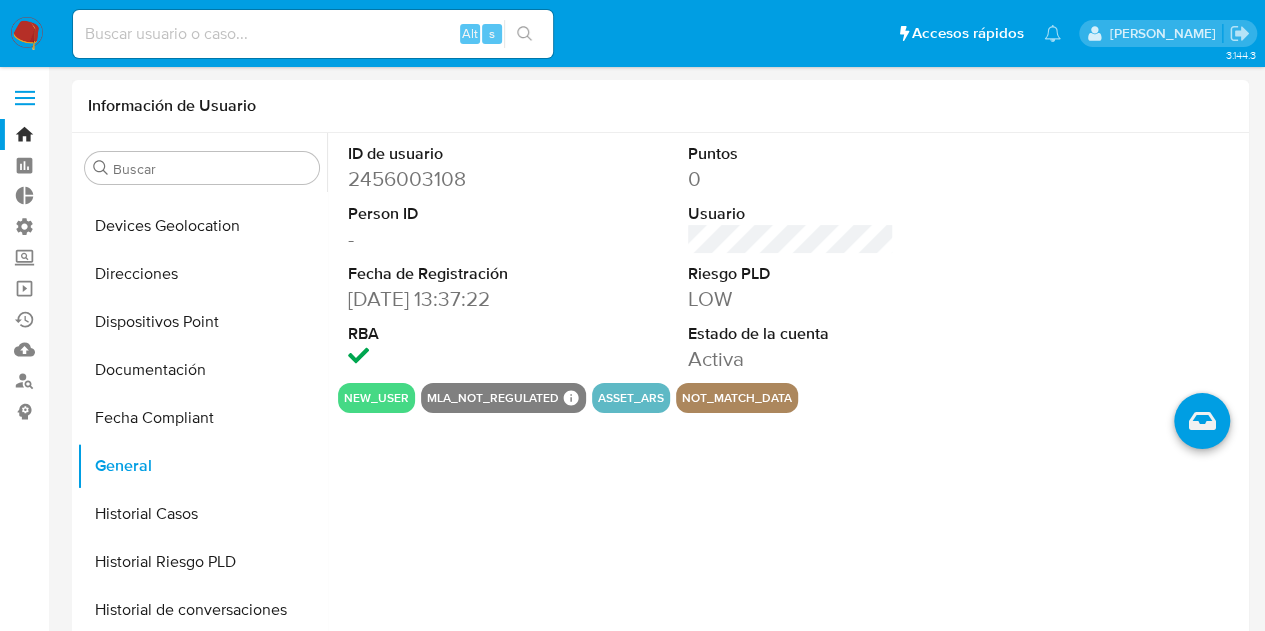 click at bounding box center [1131, 258] 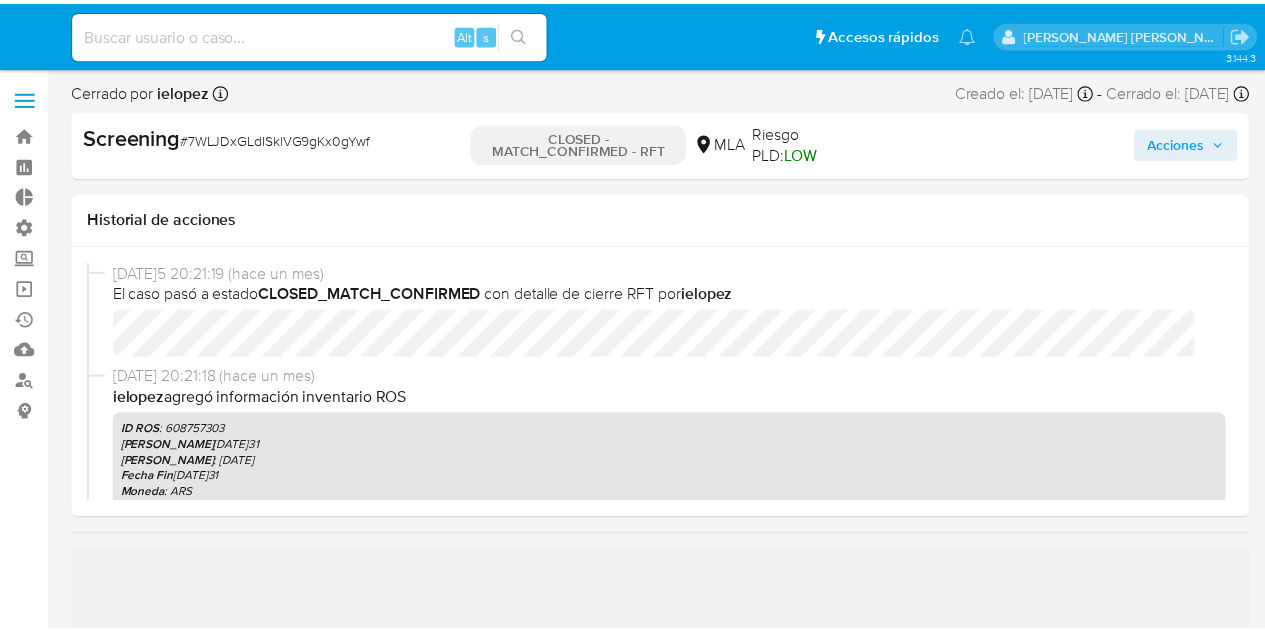 scroll, scrollTop: 0, scrollLeft: 0, axis: both 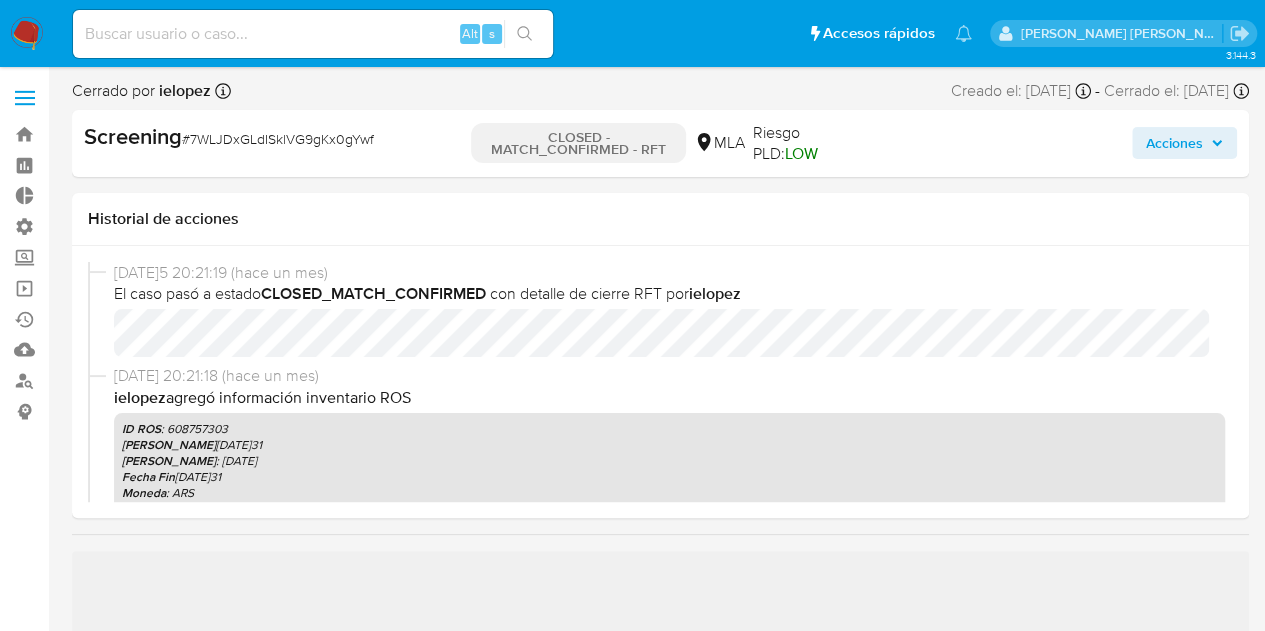 select on "10" 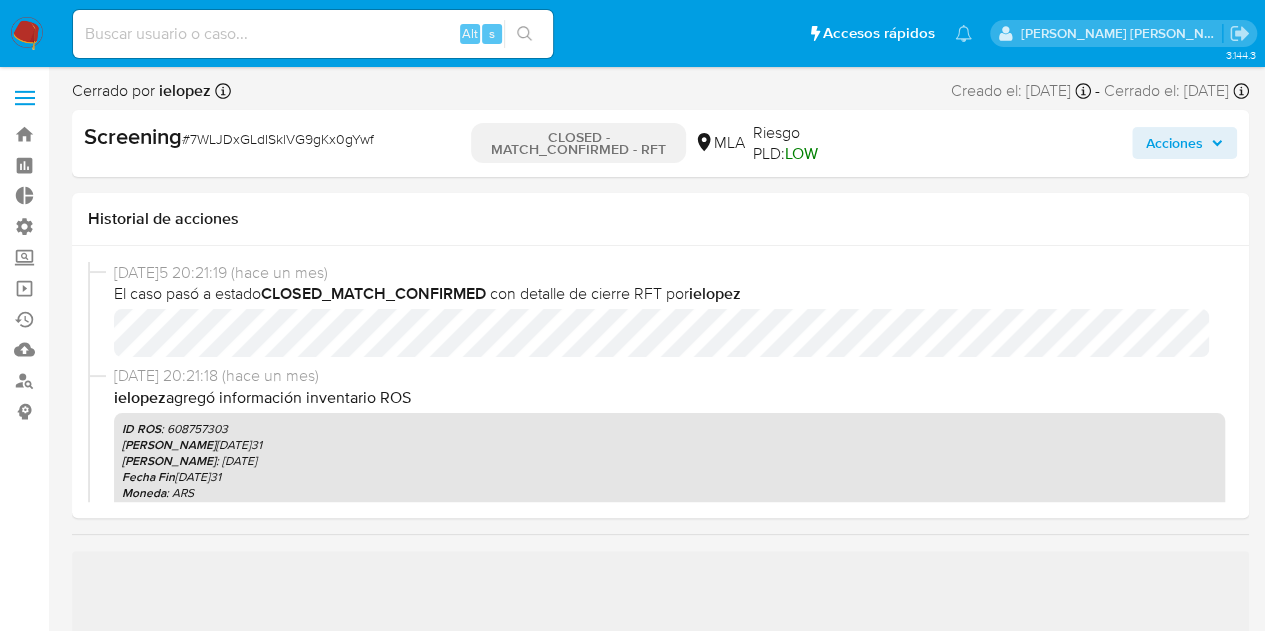 scroll, scrollTop: 892, scrollLeft: 0, axis: vertical 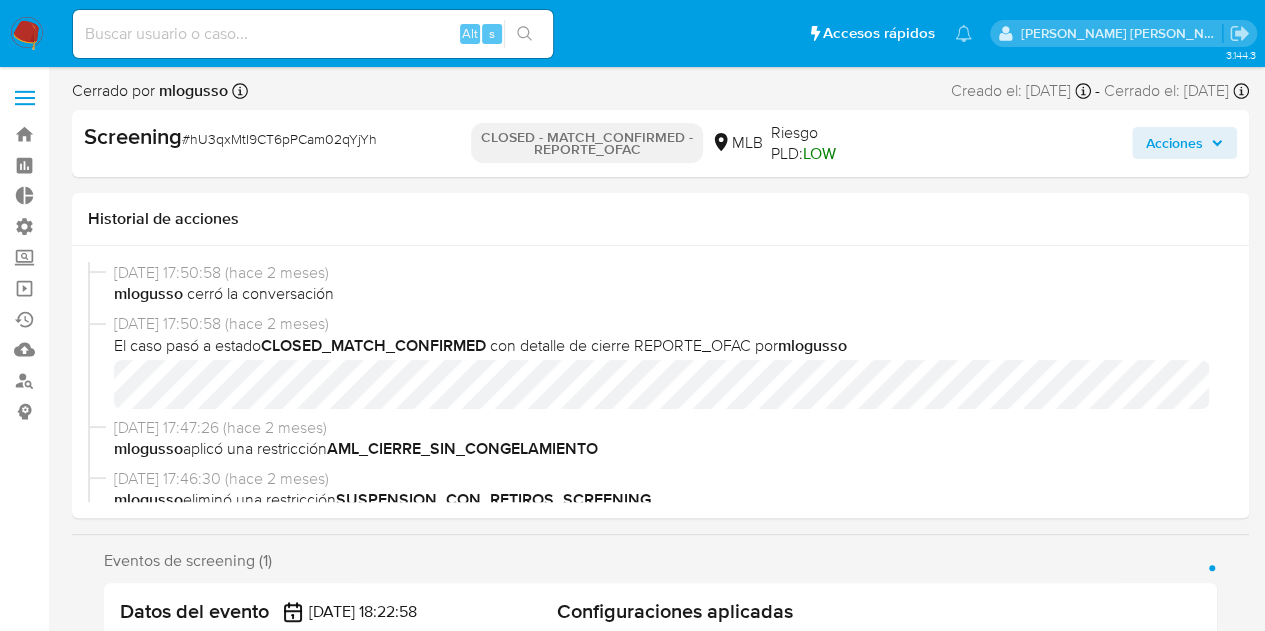 select on "10" 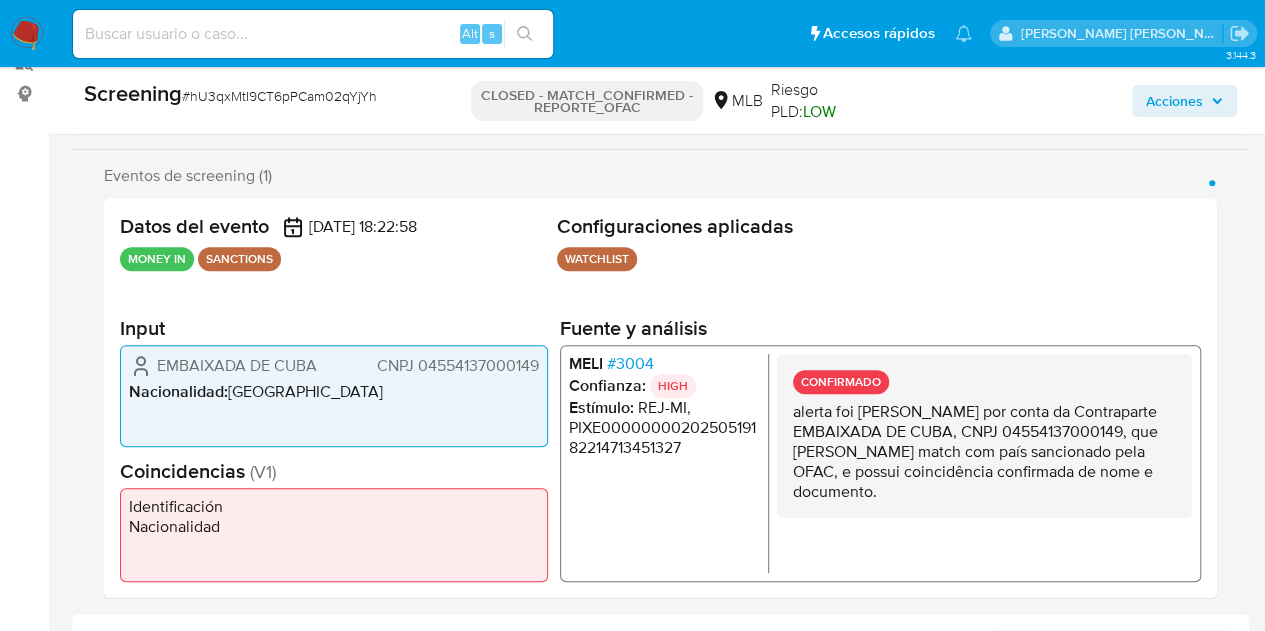 scroll, scrollTop: 314, scrollLeft: 0, axis: vertical 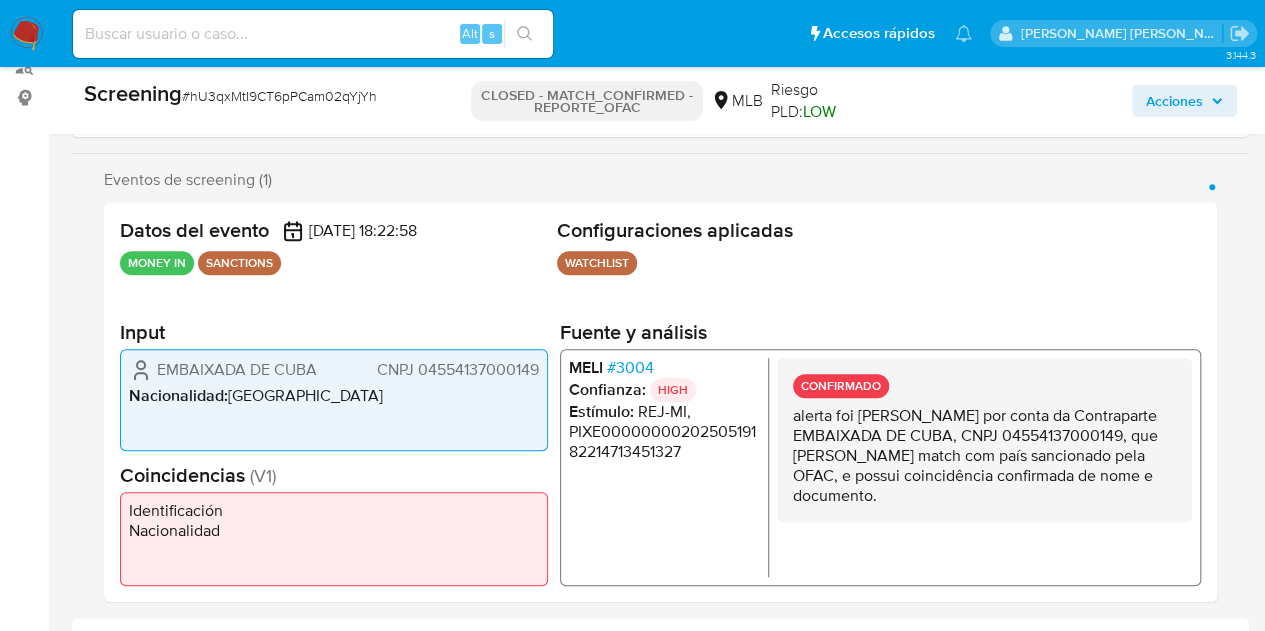 drag, startPoint x: 563, startPoint y: 433, endPoint x: 704, endPoint y: 473, distance: 146.56398 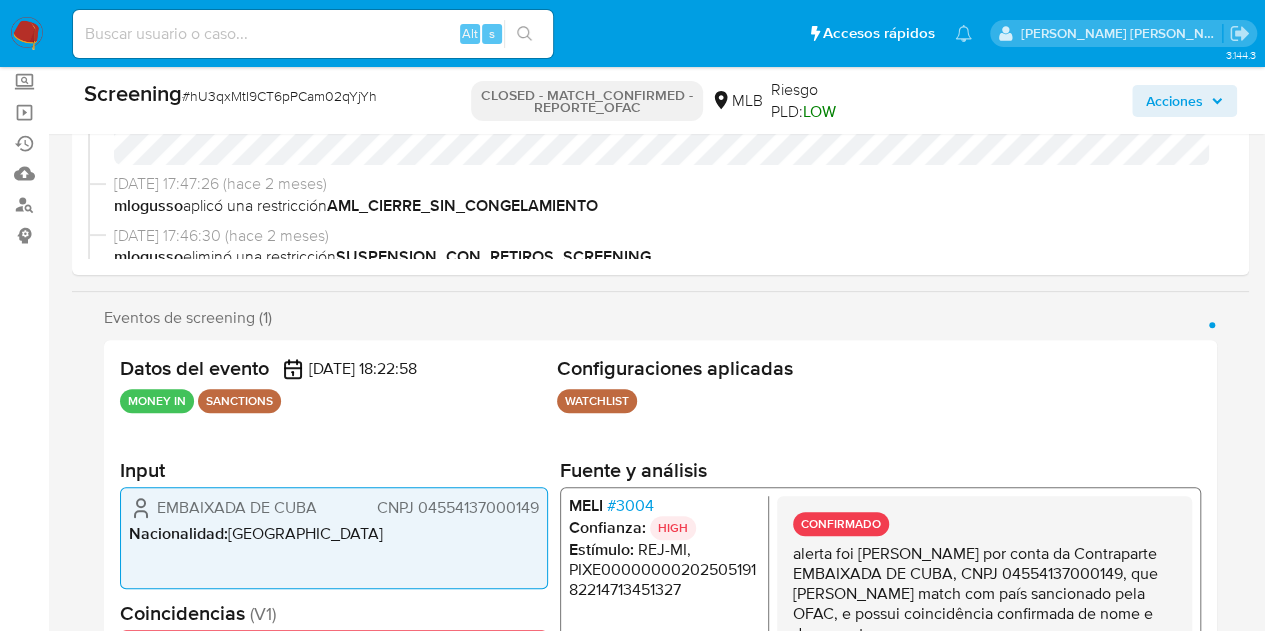 scroll, scrollTop: 248, scrollLeft: 0, axis: vertical 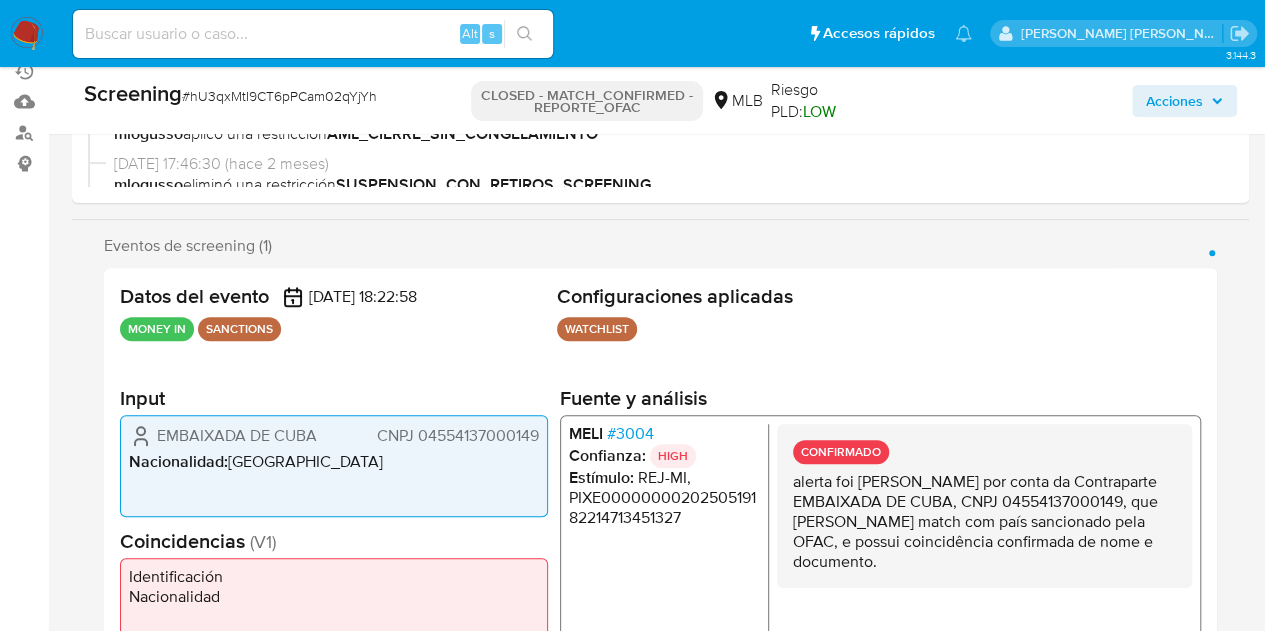 click on "WATCHLIST Configuración   Categorización WATCHLIST Tipo de categoría SANCTIONS Regulación LOCAL Días laborables Sí Vence en 2 días" at bounding box center [879, 332] 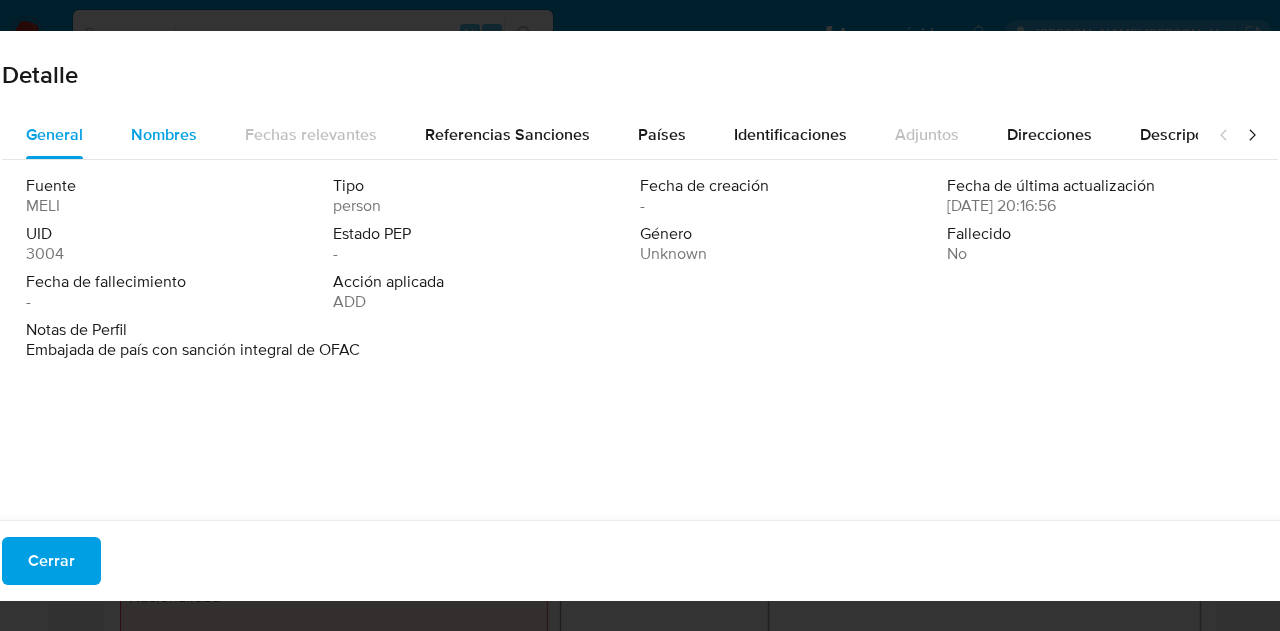 click on "Nombres" at bounding box center (164, 134) 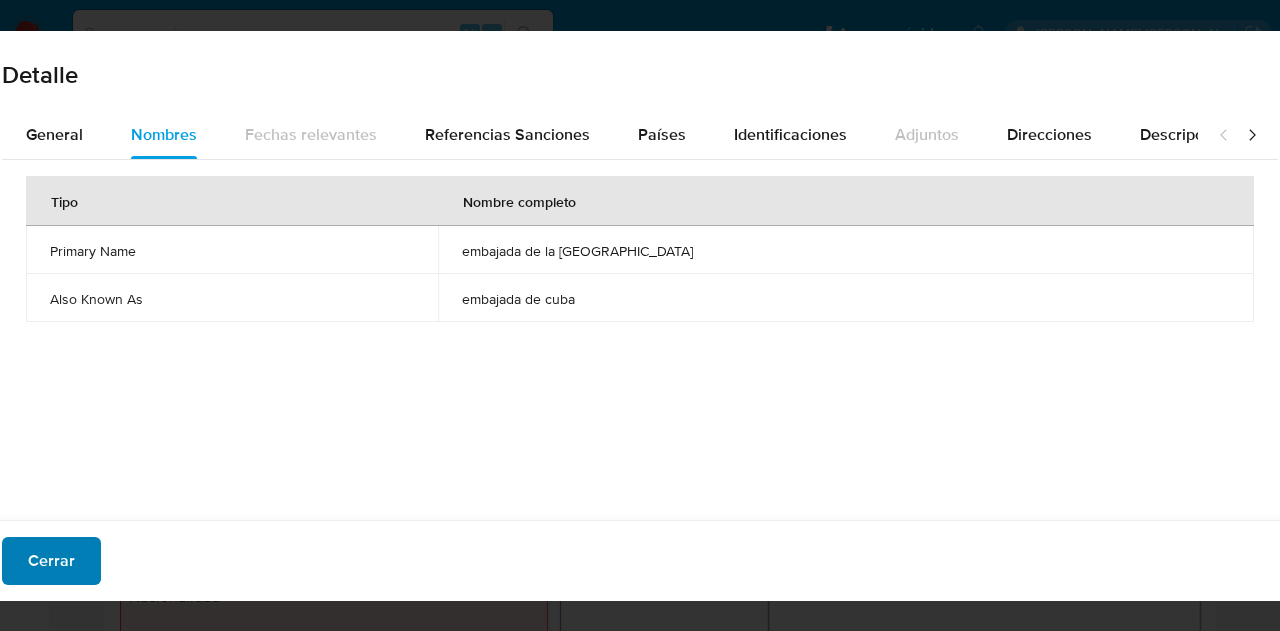 click on "Cerrar" at bounding box center (51, 561) 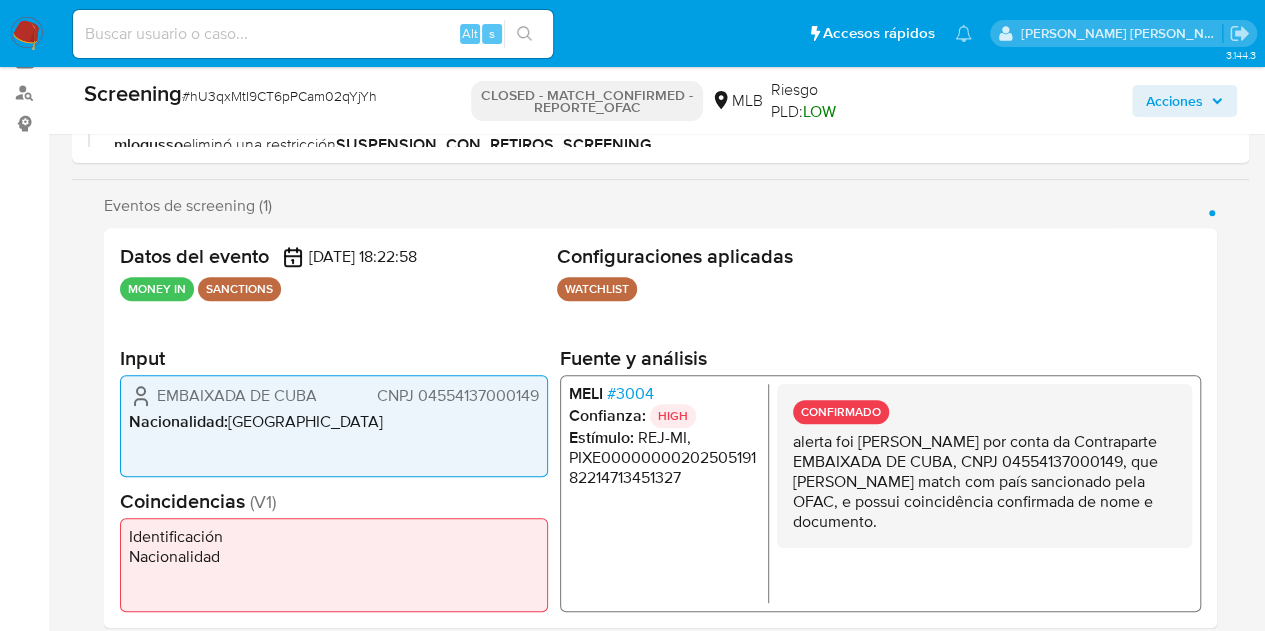 scroll, scrollTop: 328, scrollLeft: 0, axis: vertical 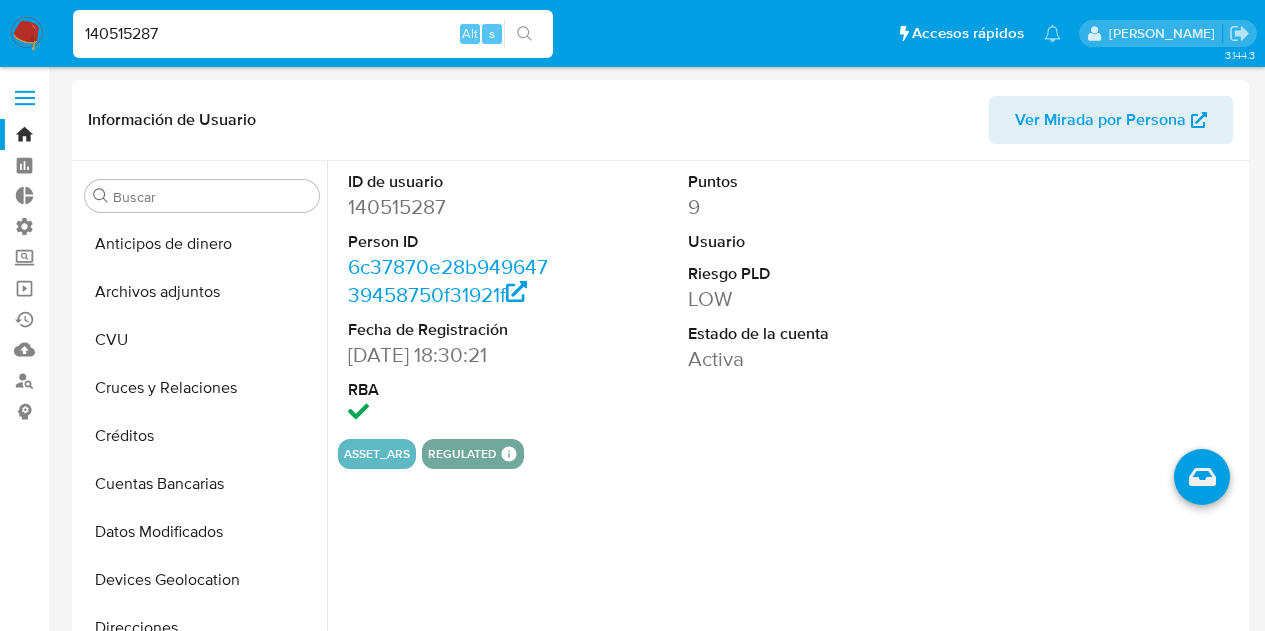 select on "10" 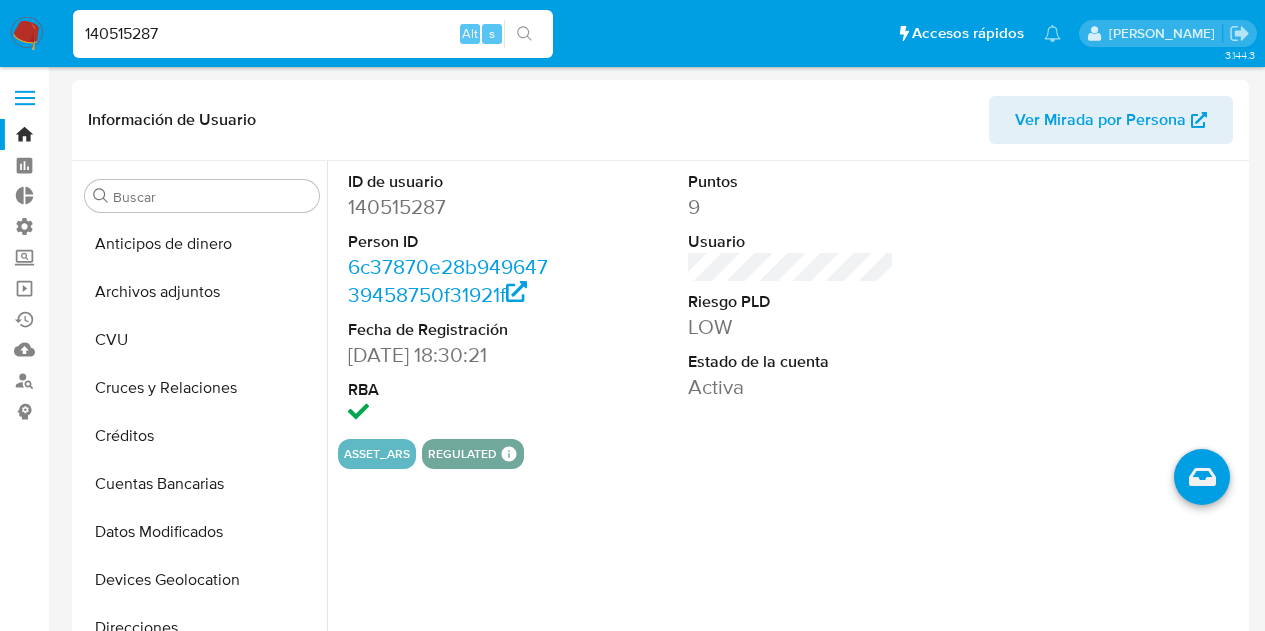scroll, scrollTop: 0, scrollLeft: 0, axis: both 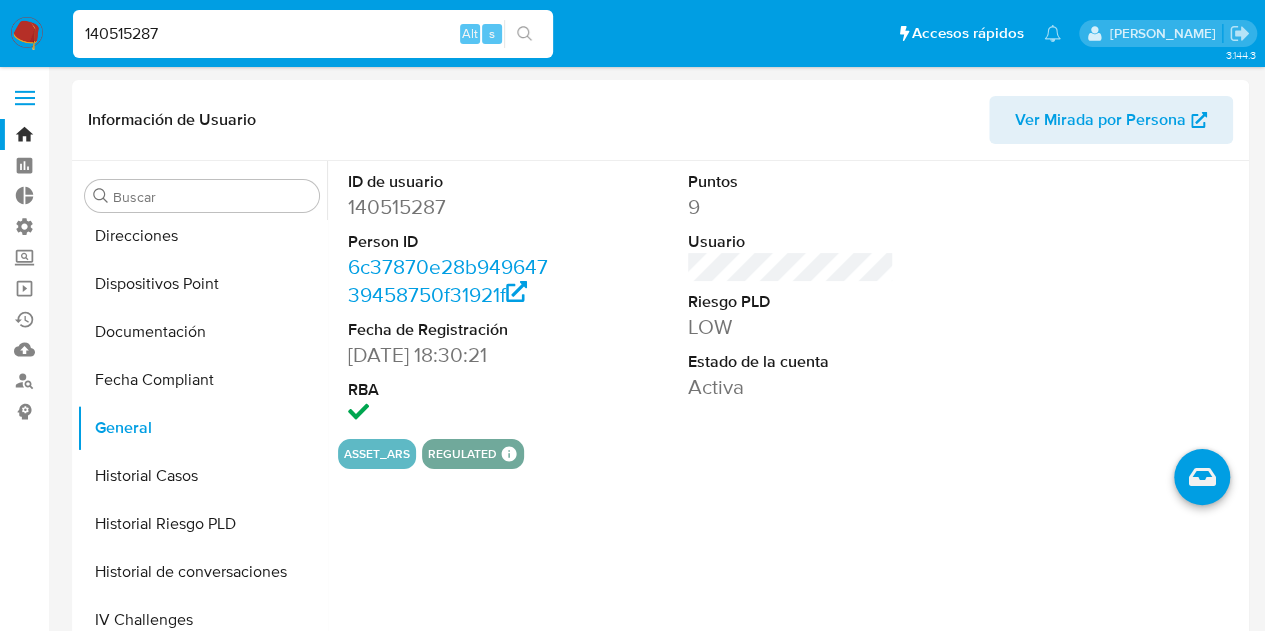 click on "140515287" at bounding box center [313, 34] 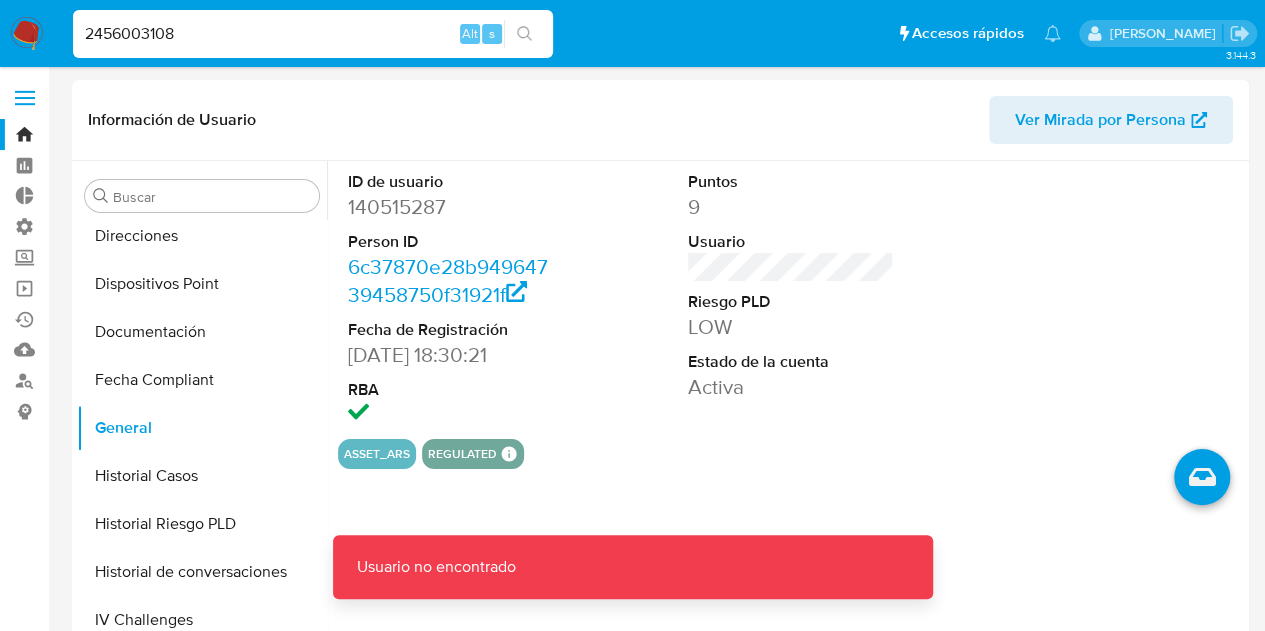 click on "2456003108" at bounding box center (313, 34) 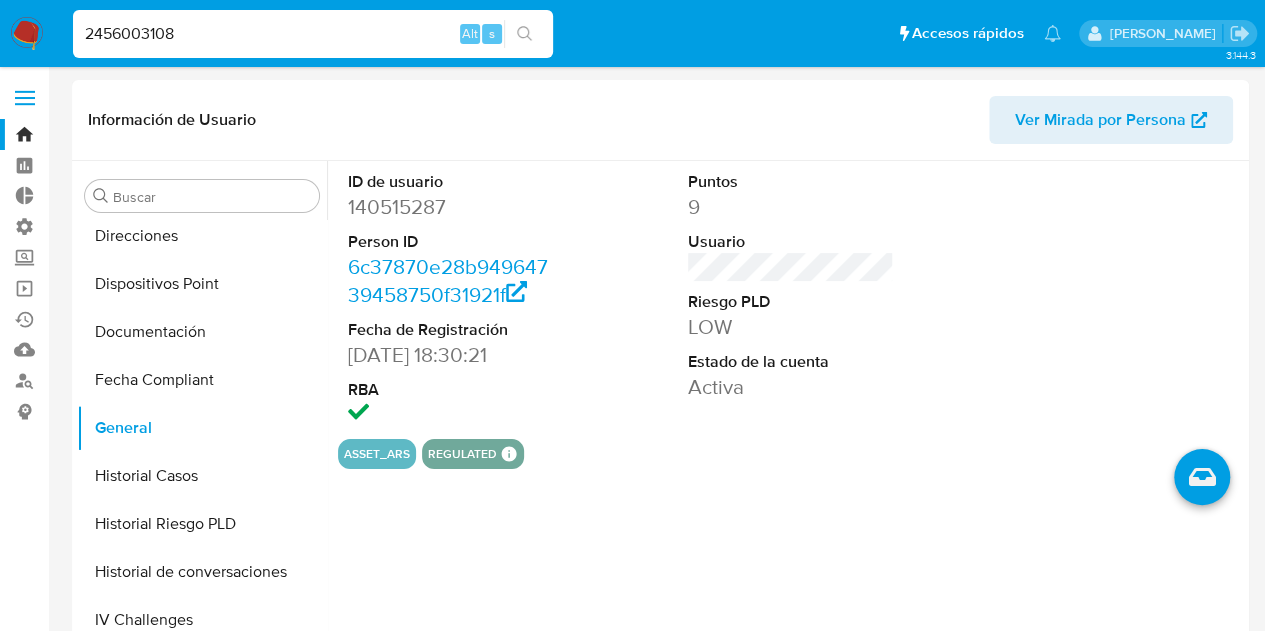 type on "2456003108" 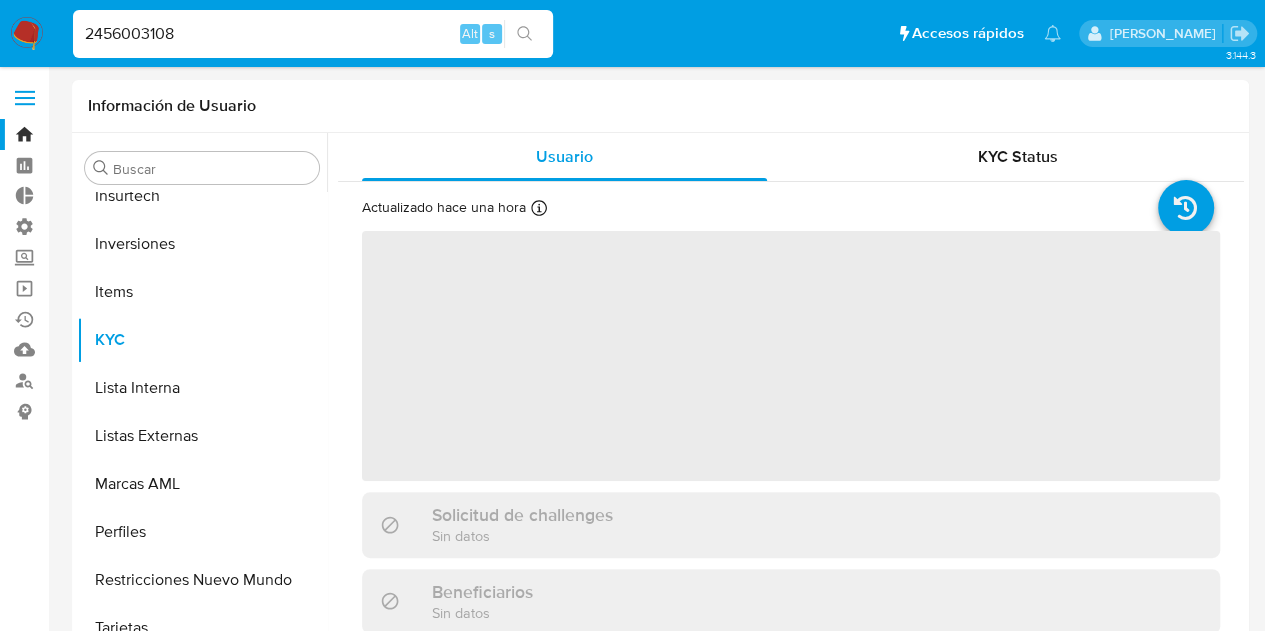 scroll, scrollTop: 893, scrollLeft: 0, axis: vertical 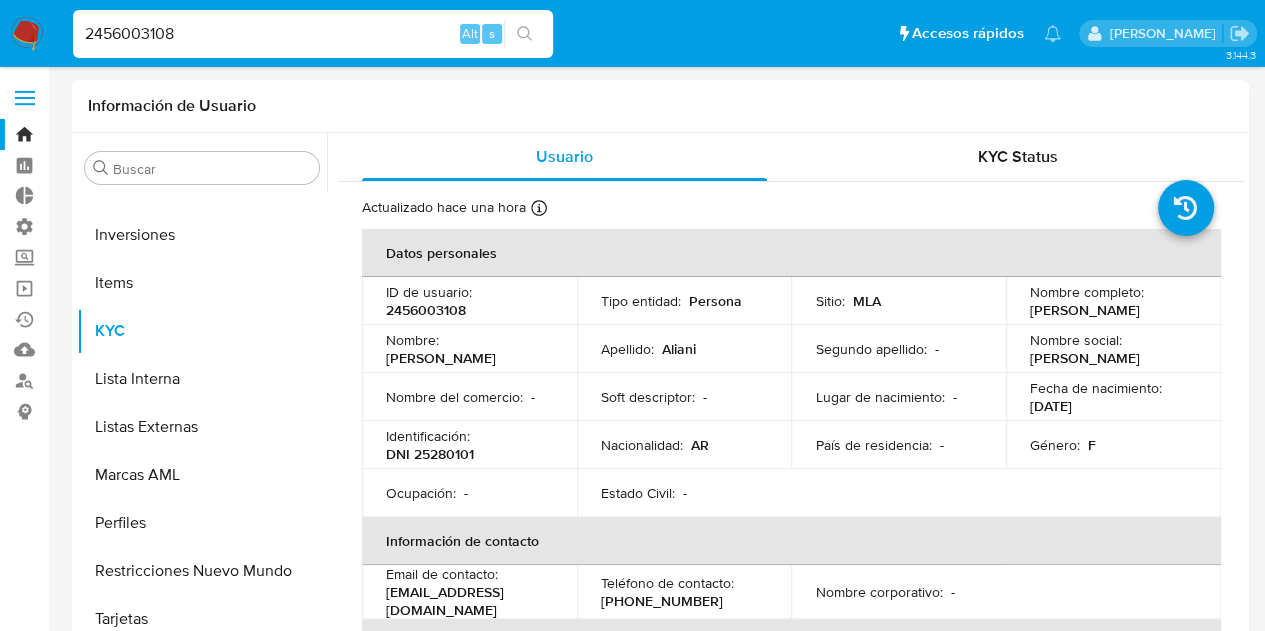 select on "10" 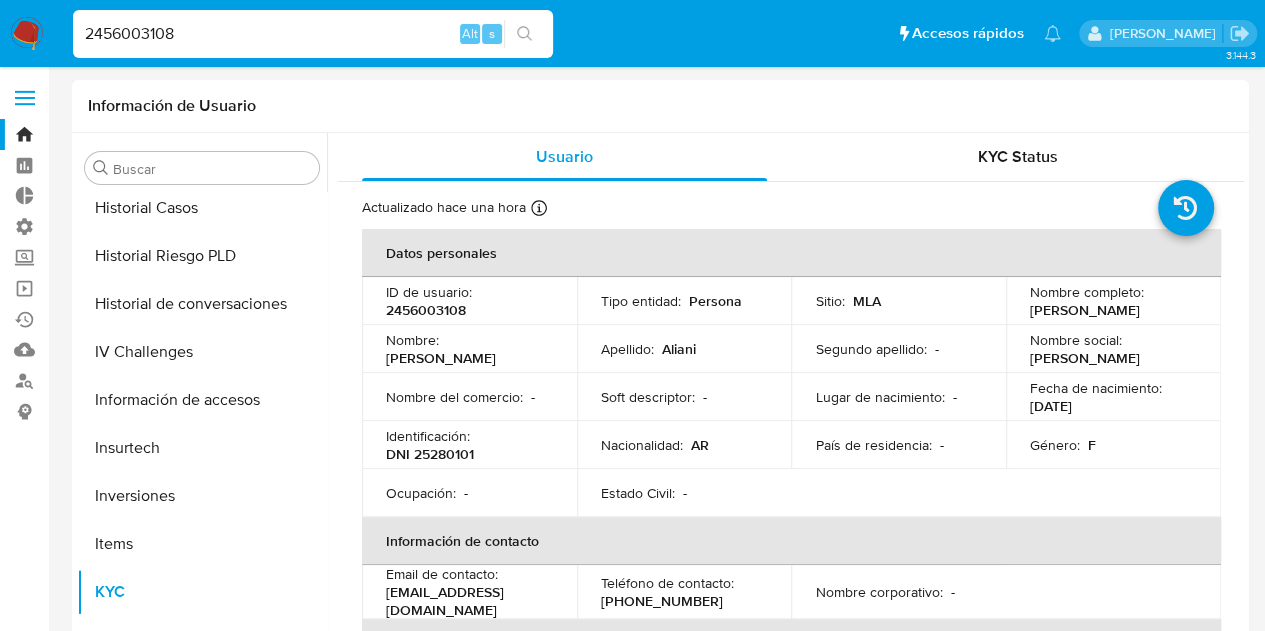 scroll, scrollTop: 569, scrollLeft: 0, axis: vertical 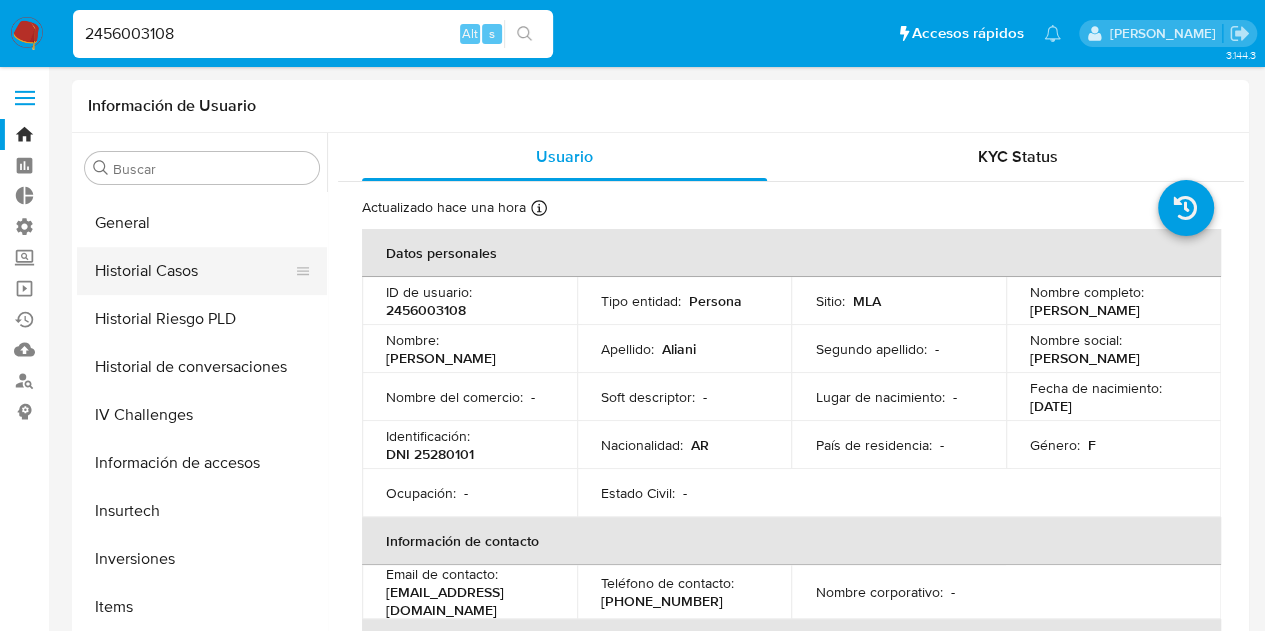 click on "Historial Casos" at bounding box center (194, 271) 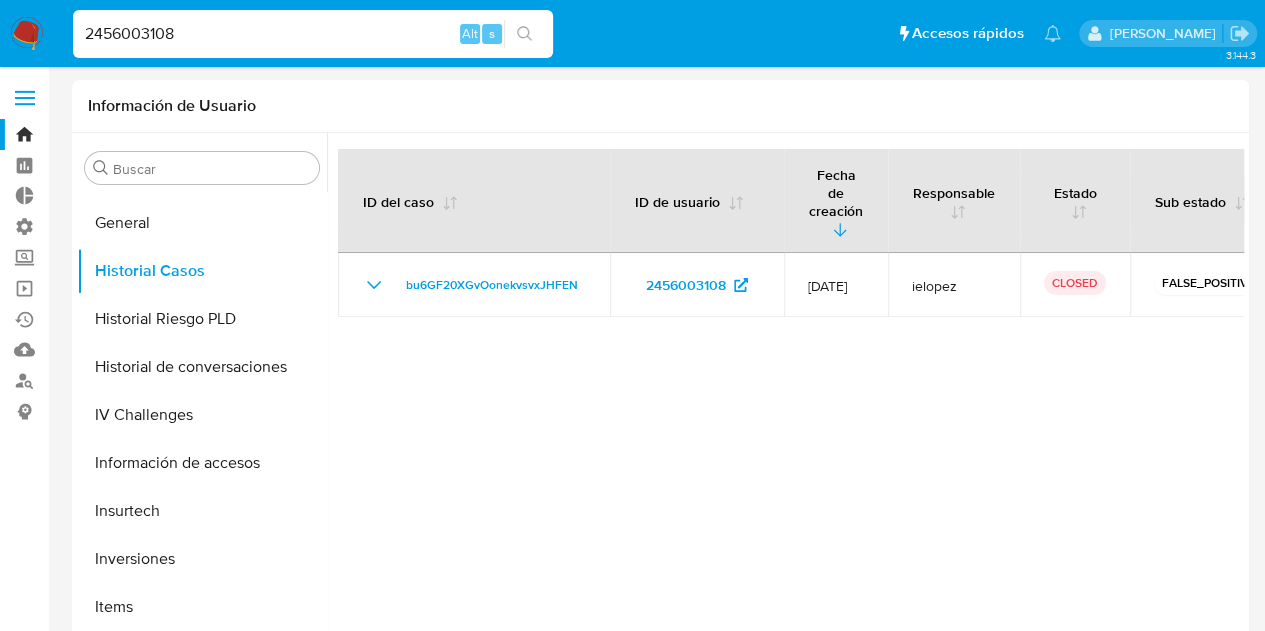 click on "2456003108" at bounding box center (313, 34) 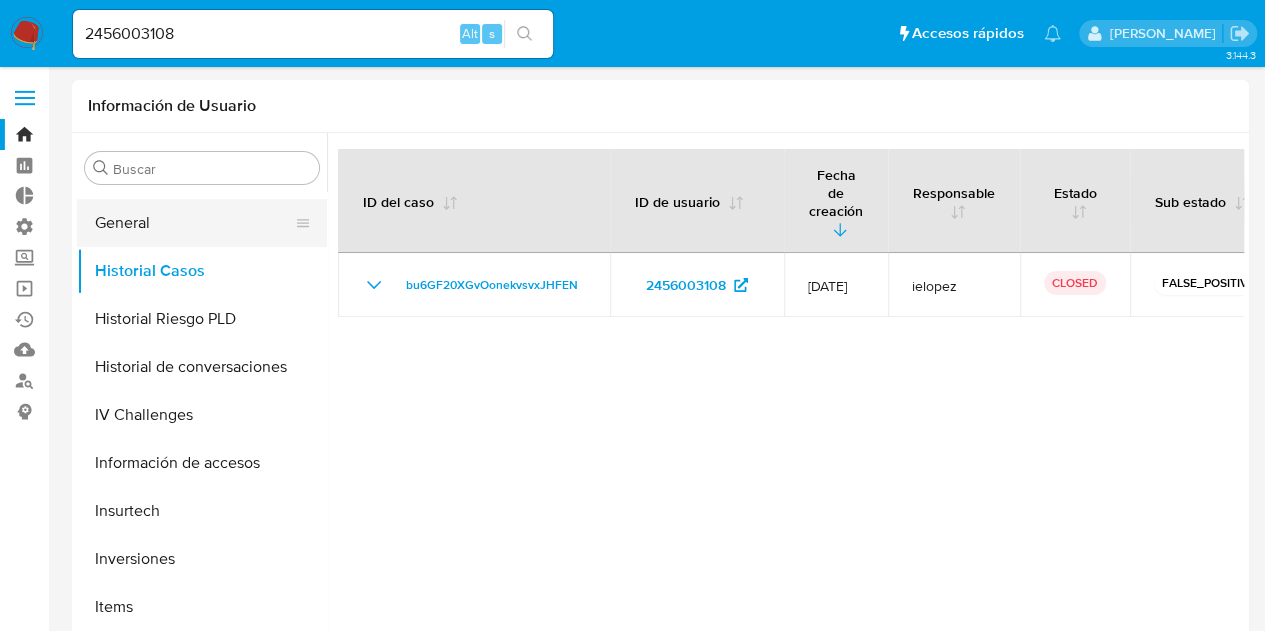 click on "General" at bounding box center [194, 223] 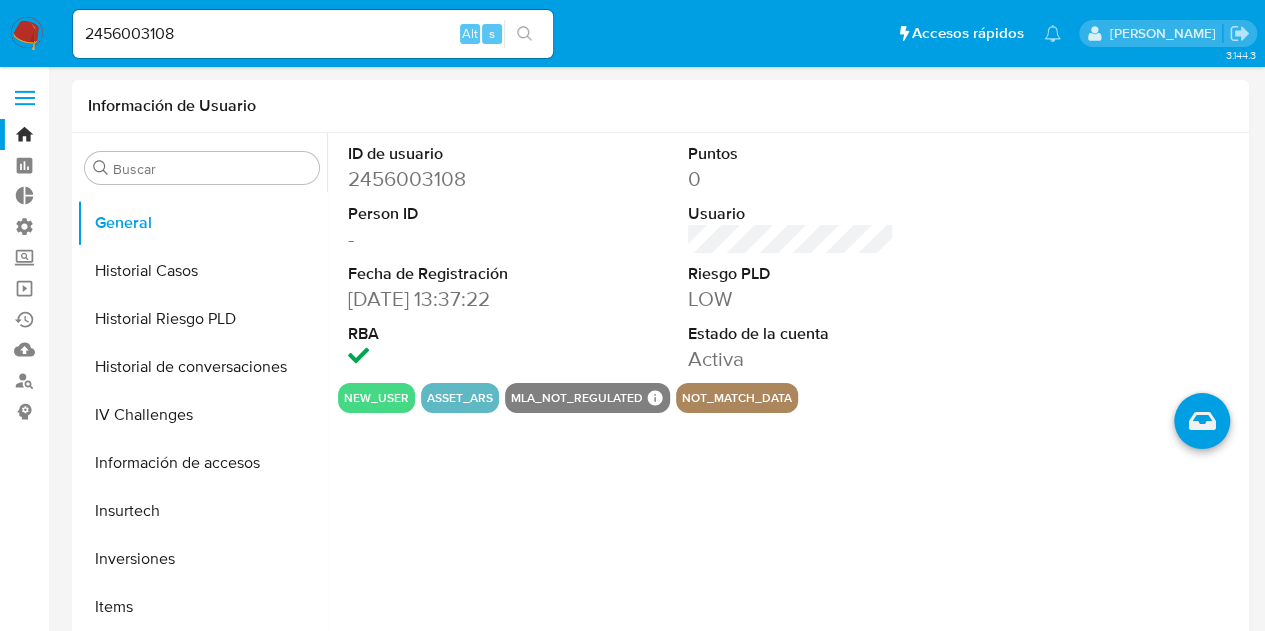 click on "2456003108" at bounding box center (451, 179) 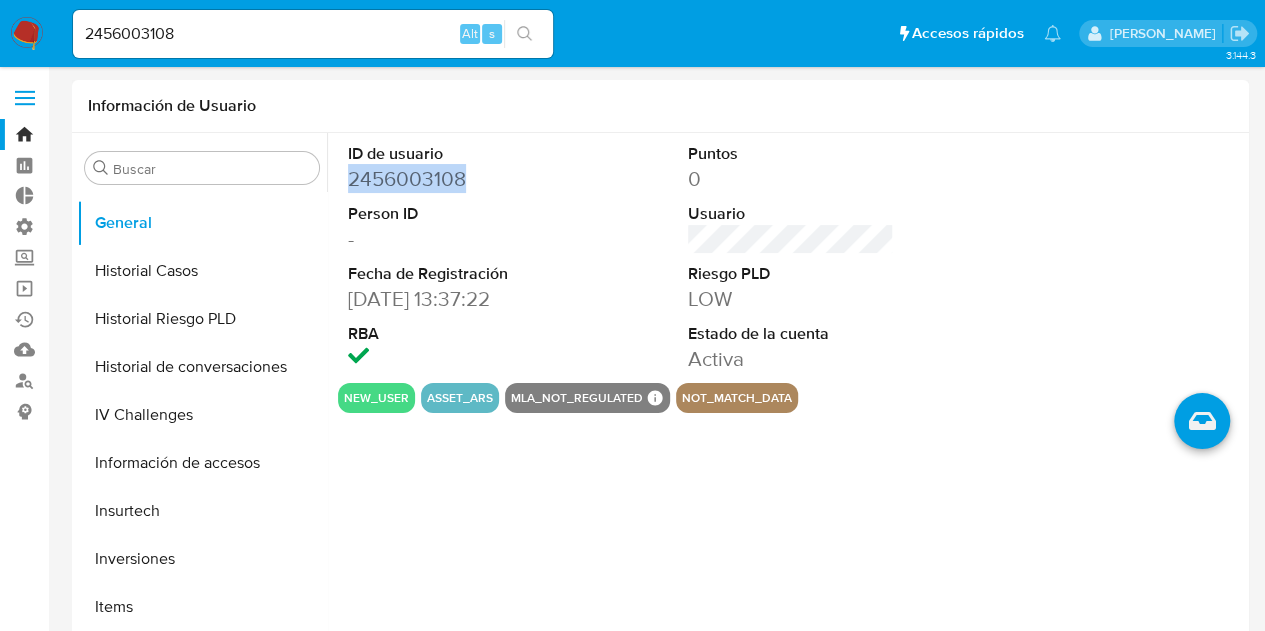 click on "2456003108" at bounding box center (451, 179) 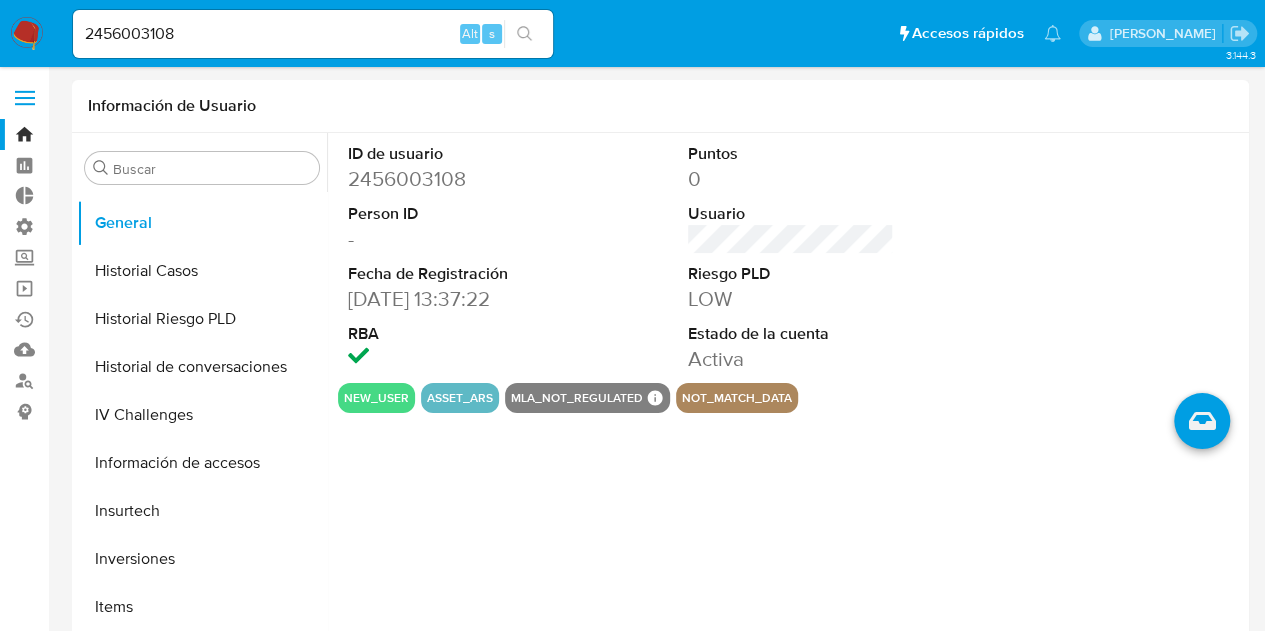 drag, startPoint x: 326, startPoint y: 414, endPoint x: 326, endPoint y: 467, distance: 53 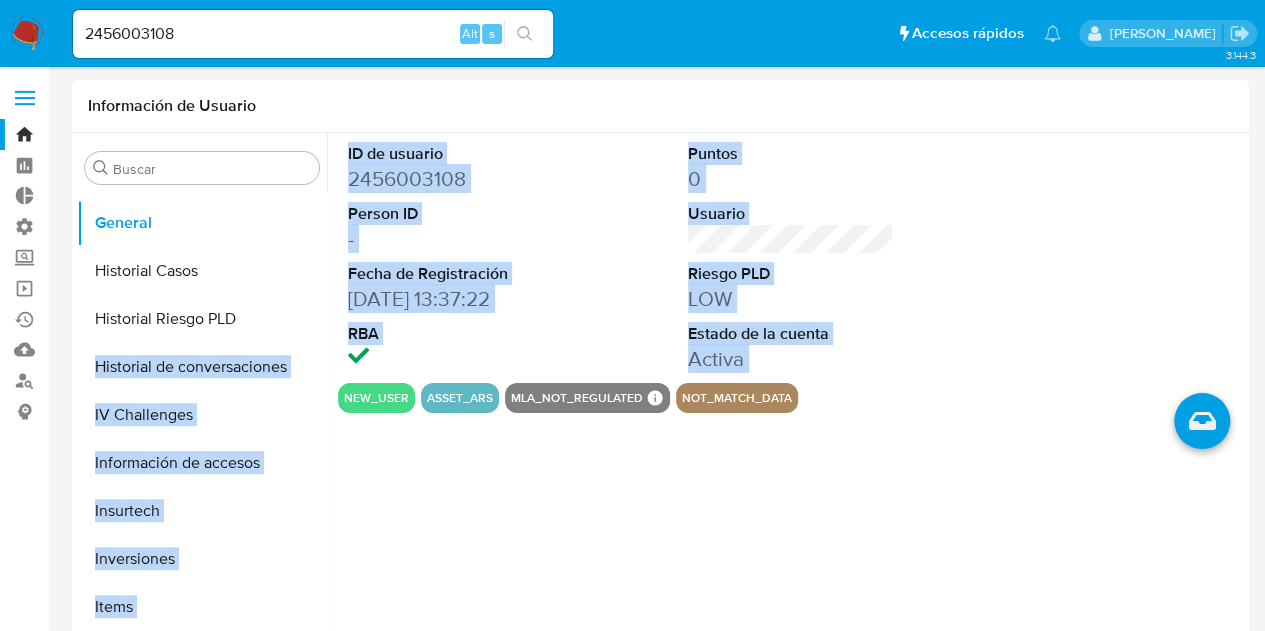 drag, startPoint x: 326, startPoint y: 467, endPoint x: 323, endPoint y: 305, distance: 162.02777 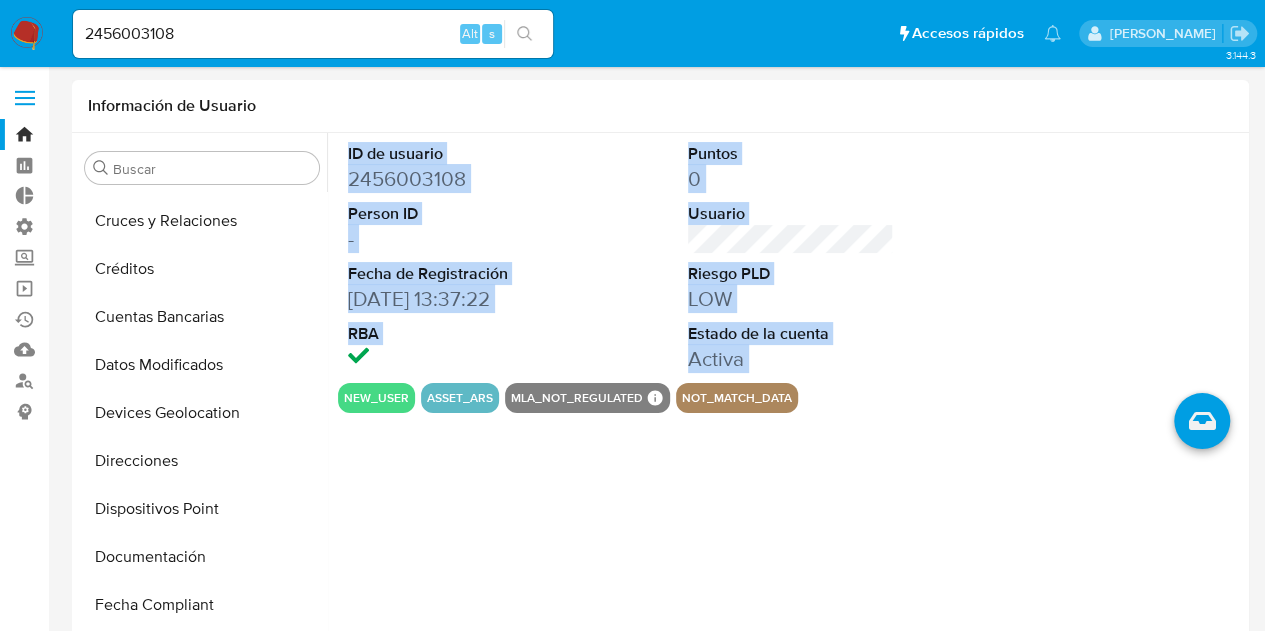 scroll, scrollTop: 145, scrollLeft: 0, axis: vertical 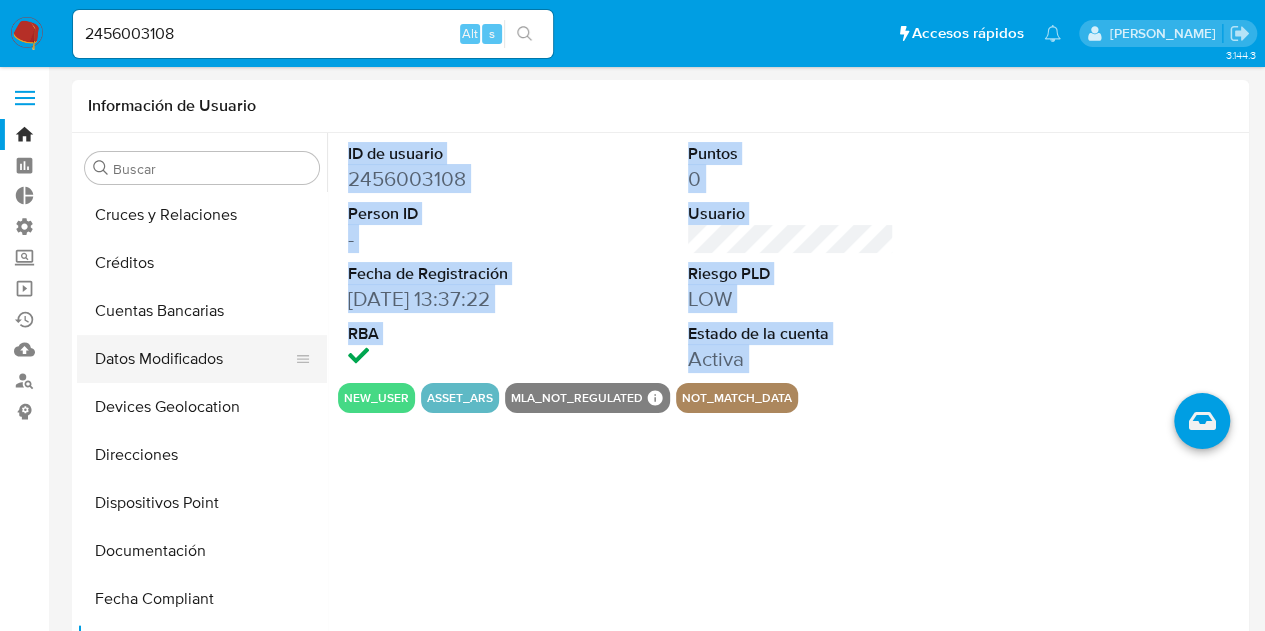 click on "Datos Modificados" at bounding box center (194, 359) 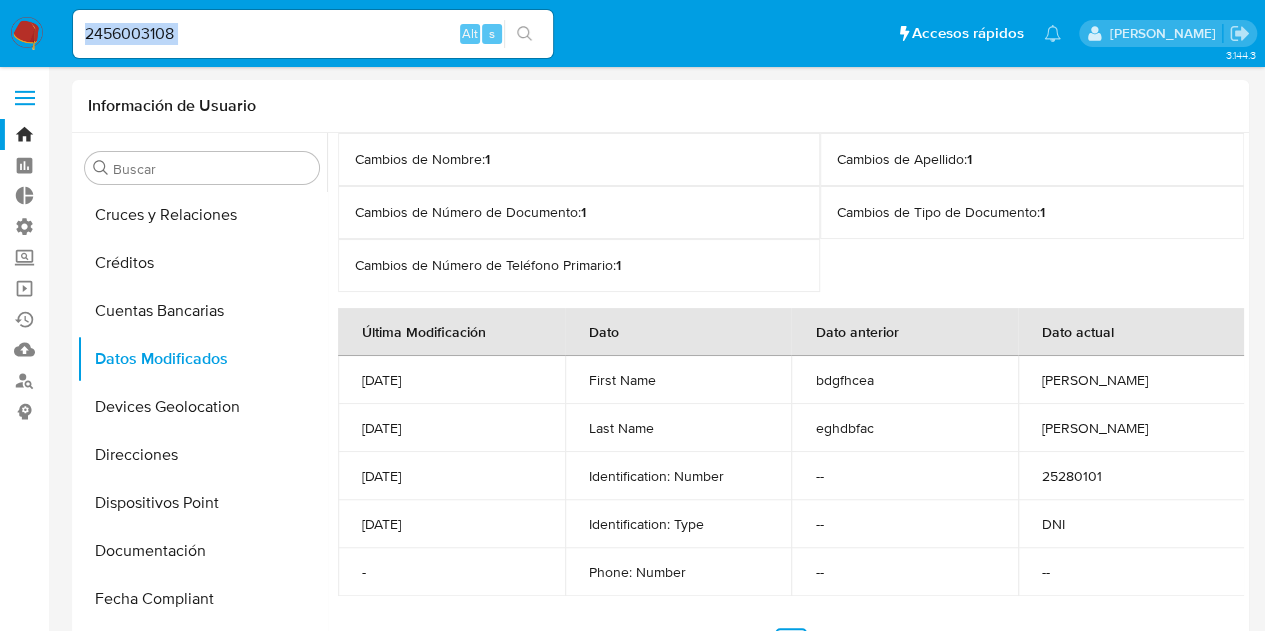 drag, startPoint x: 662, startPoint y: 28, endPoint x: 150, endPoint y: 15, distance: 512.16504 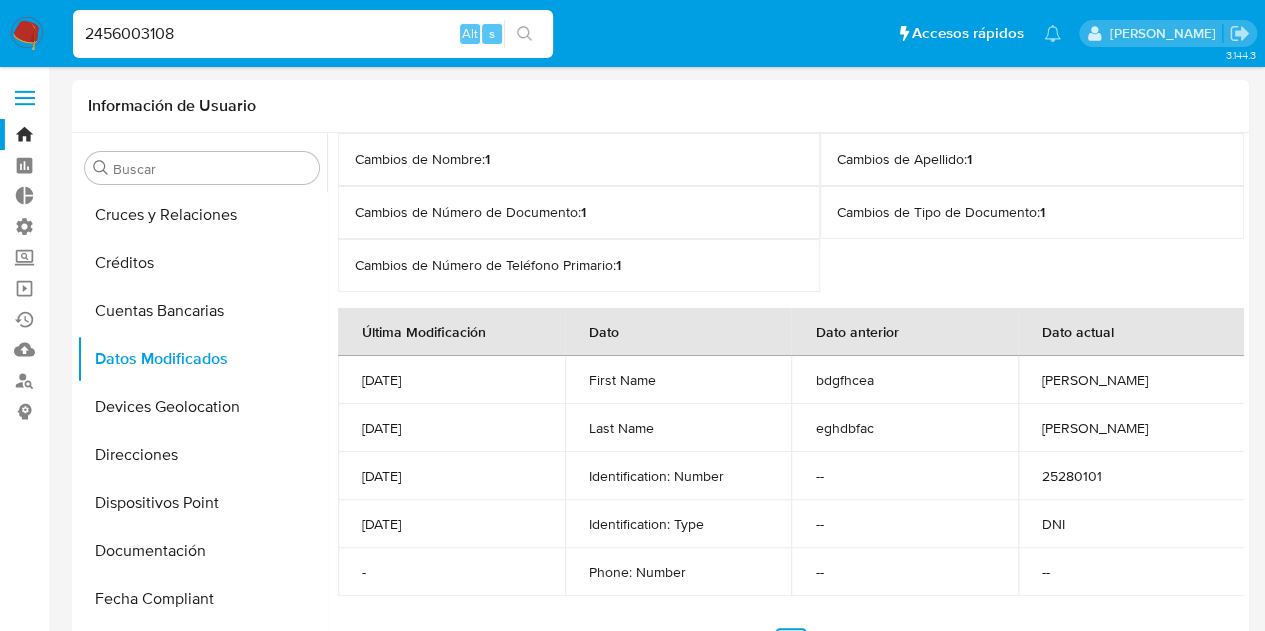 click on "2456003108" at bounding box center [313, 34] 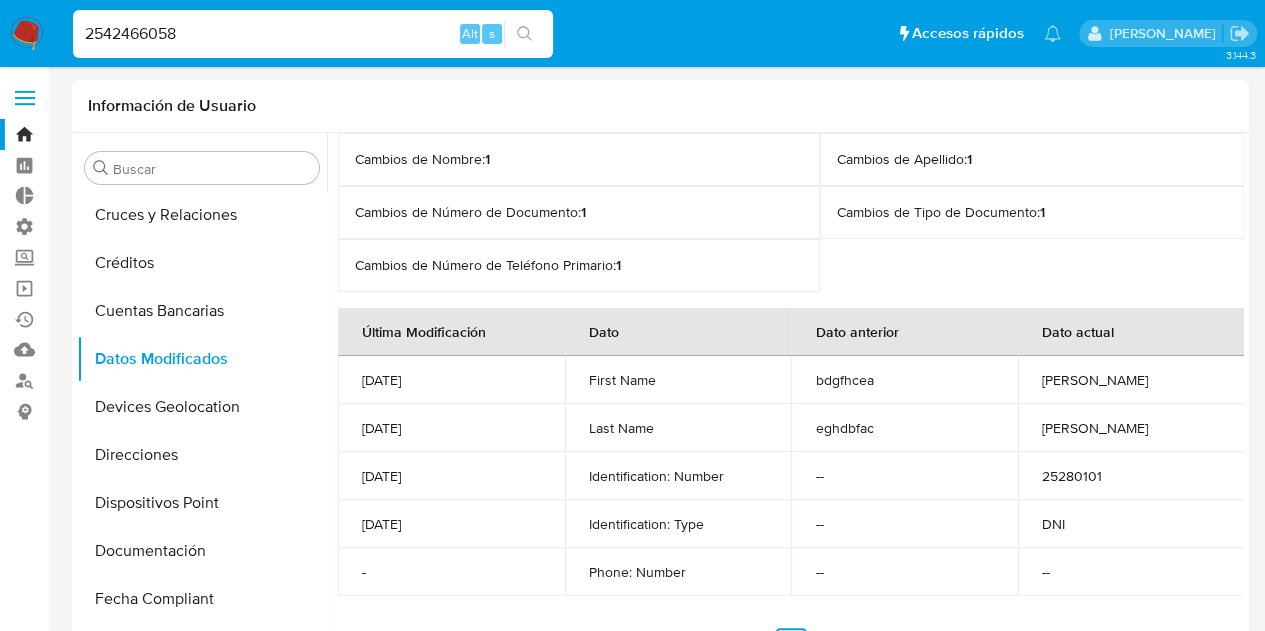 type on "2542466058" 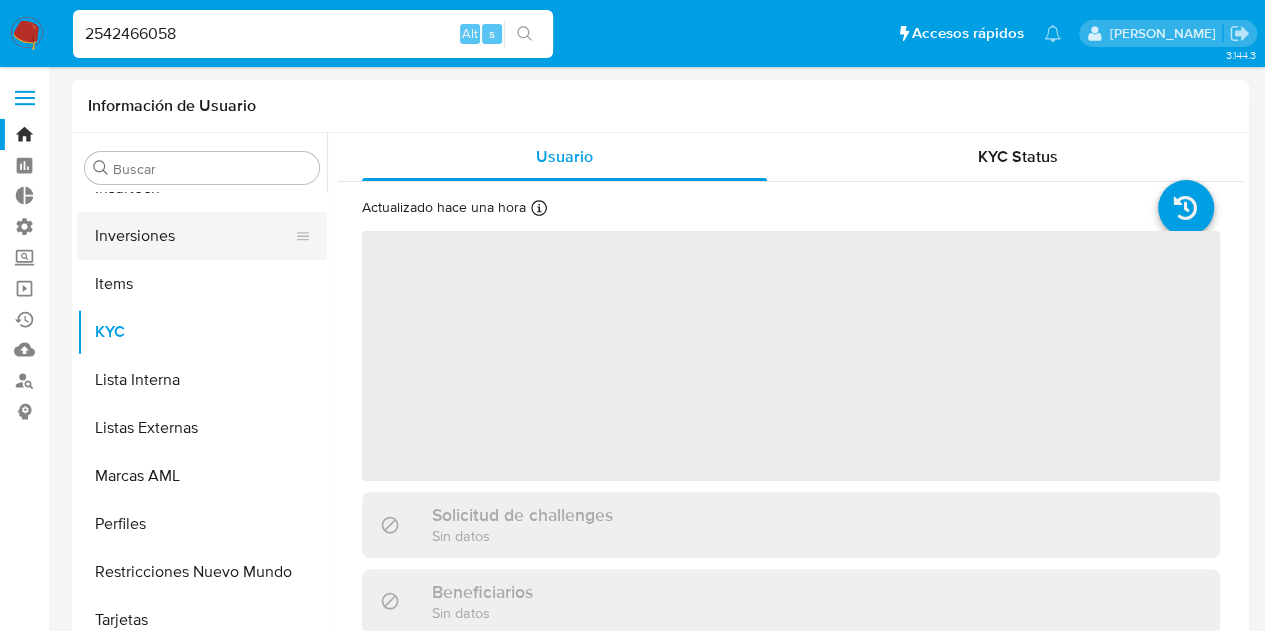 scroll, scrollTop: 941, scrollLeft: 0, axis: vertical 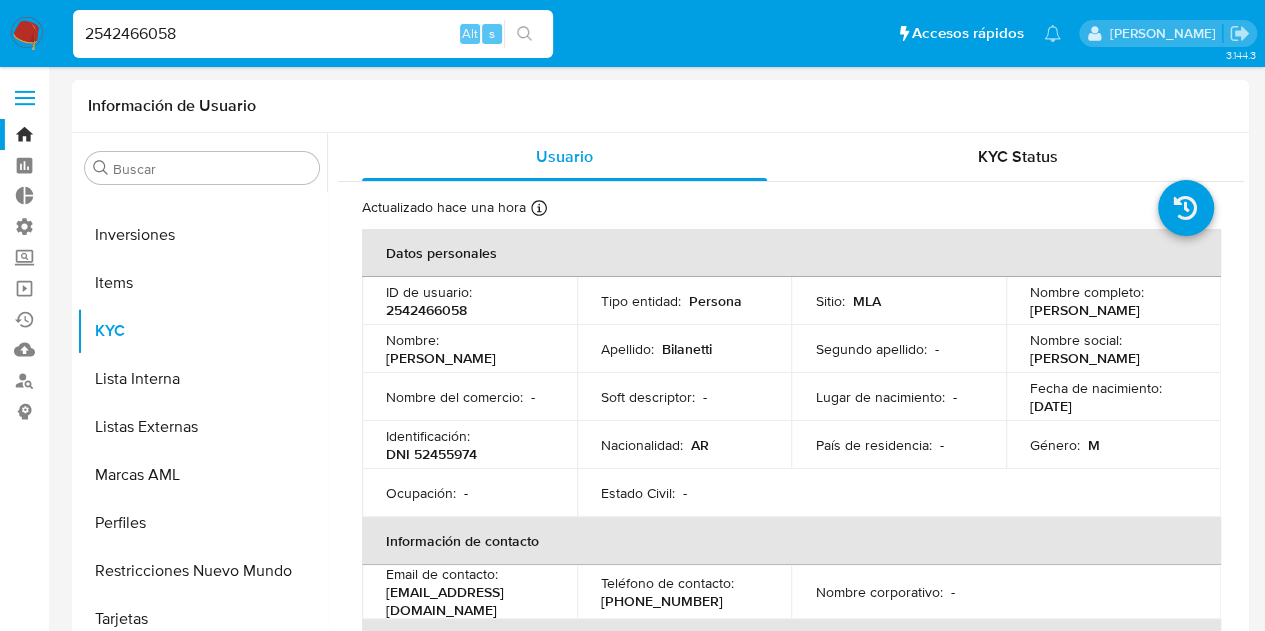 select on "10" 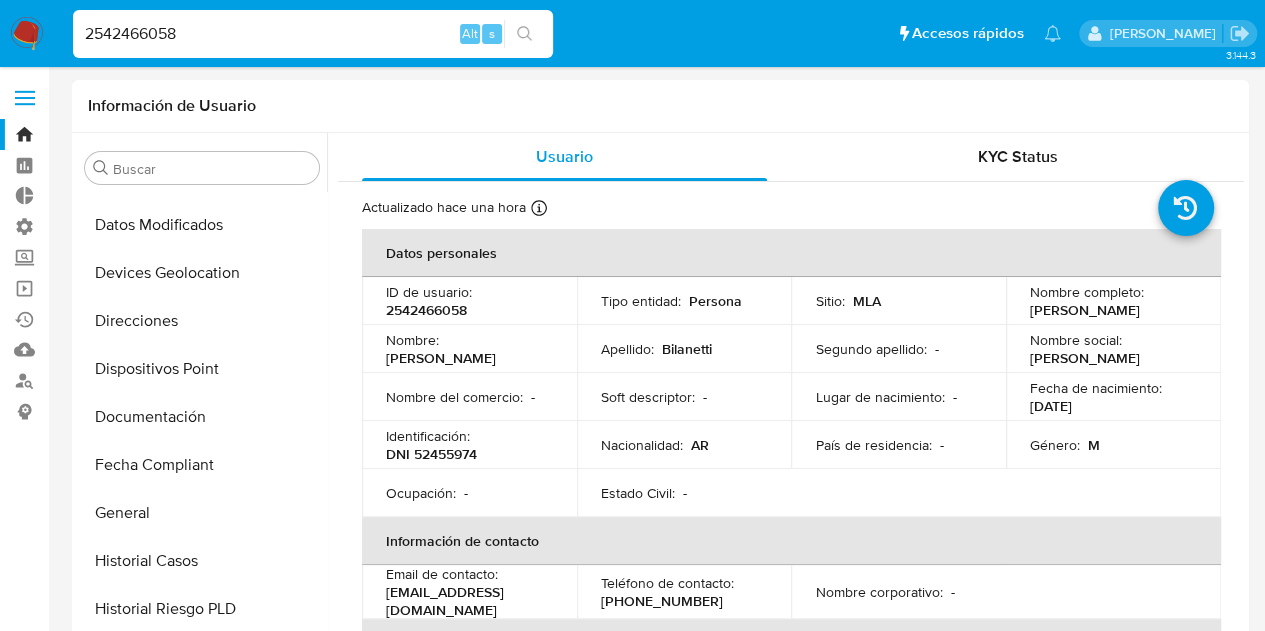 scroll, scrollTop: 323, scrollLeft: 0, axis: vertical 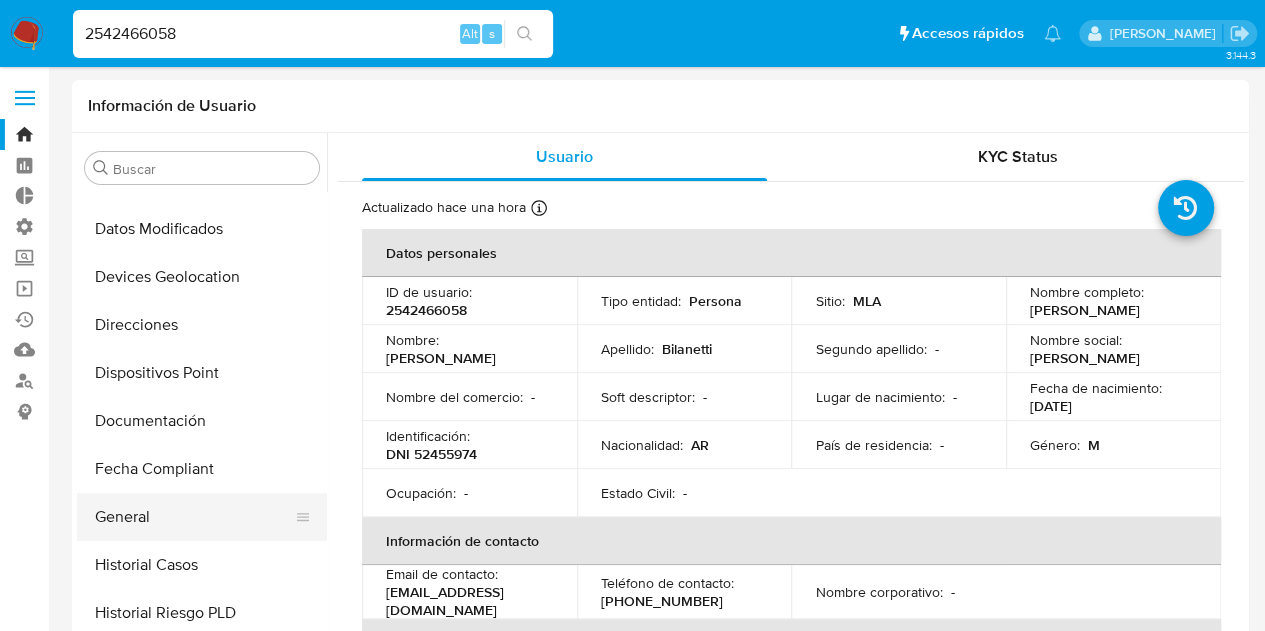 click on "General" at bounding box center [194, 517] 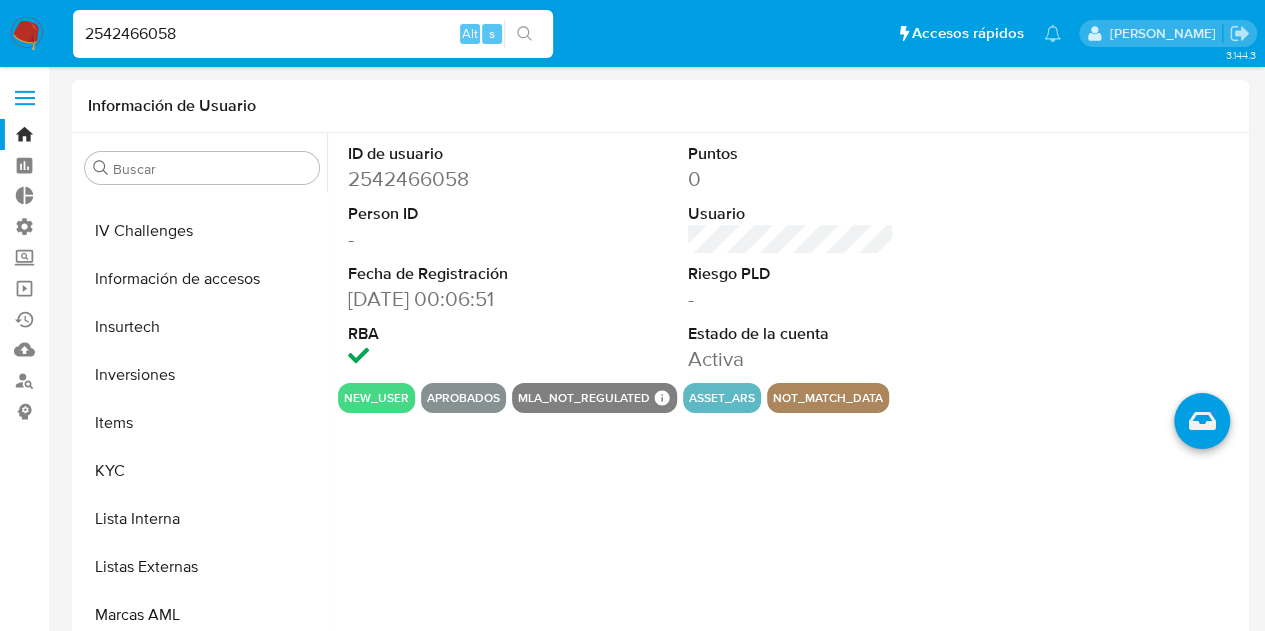 scroll, scrollTop: 812, scrollLeft: 0, axis: vertical 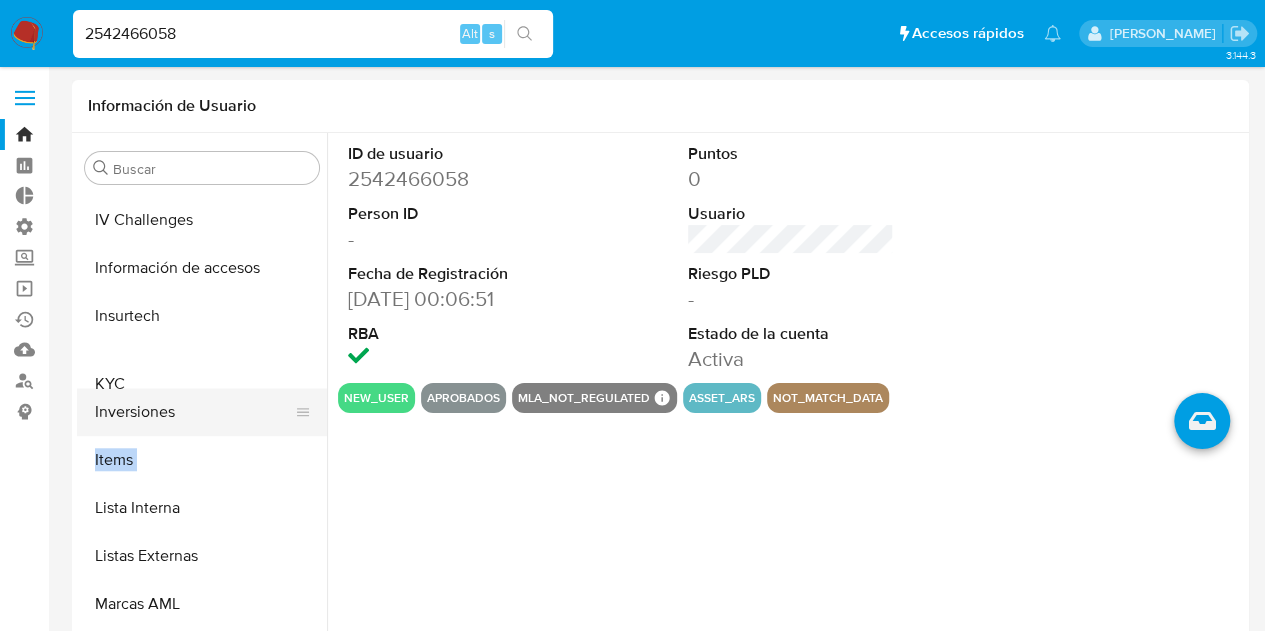 drag, startPoint x: 289, startPoint y: 457, endPoint x: 291, endPoint y: 376, distance: 81.02469 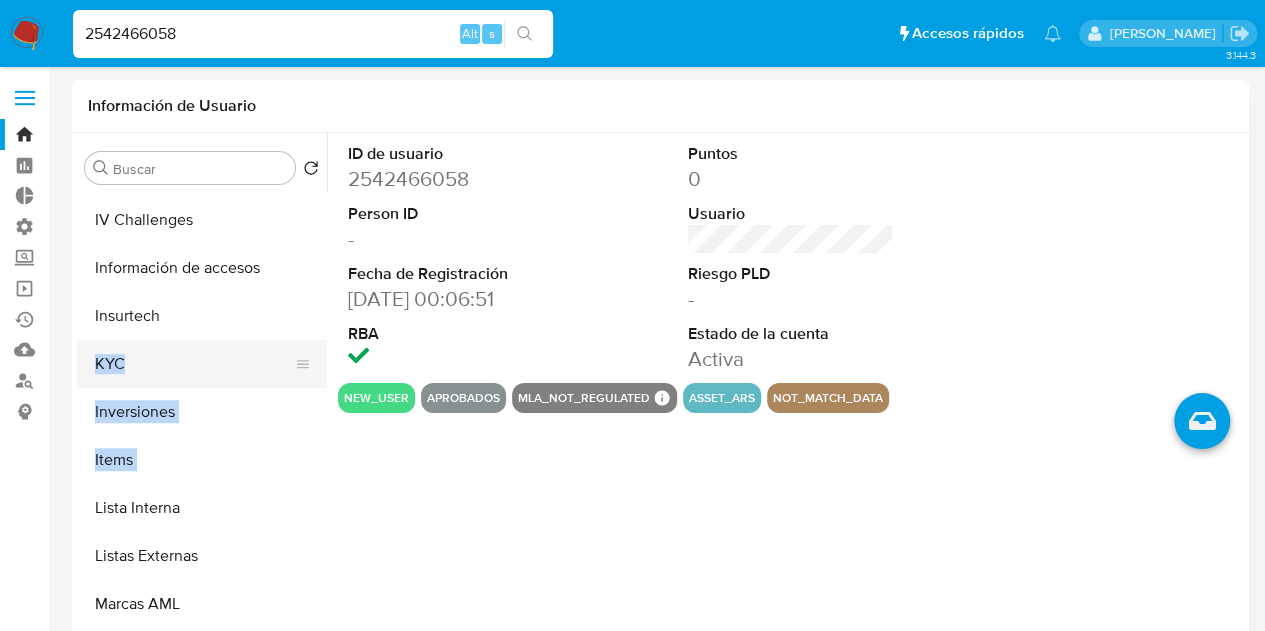 click on "KYC" at bounding box center [194, 364] 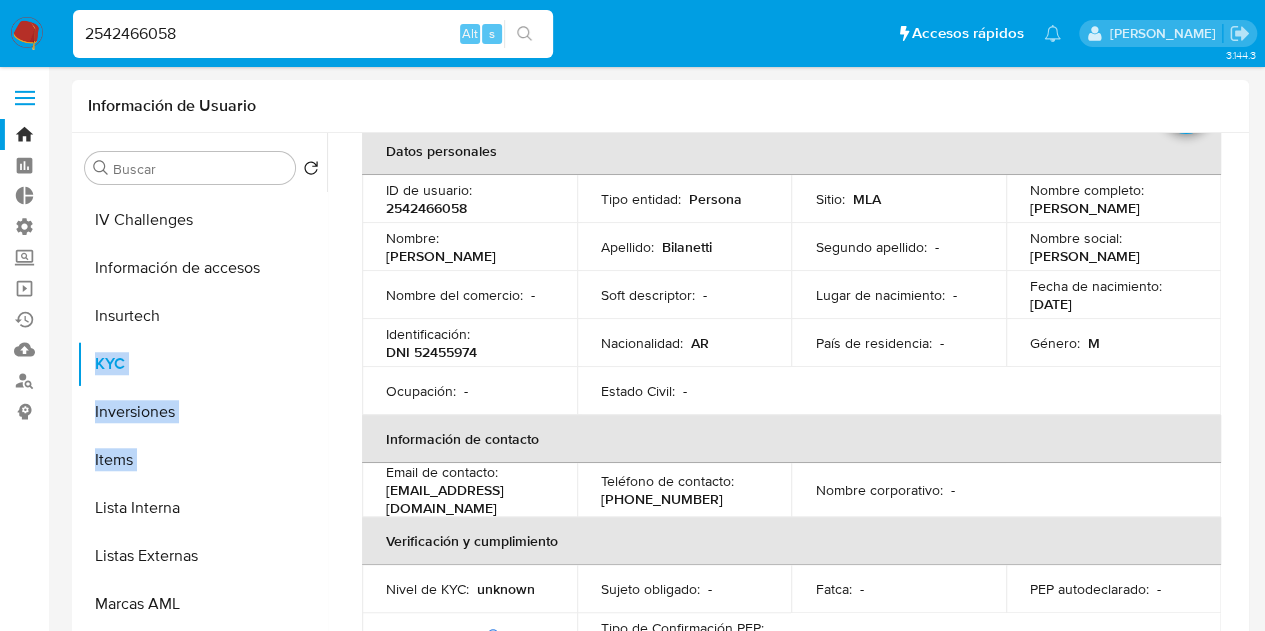scroll, scrollTop: 0, scrollLeft: 0, axis: both 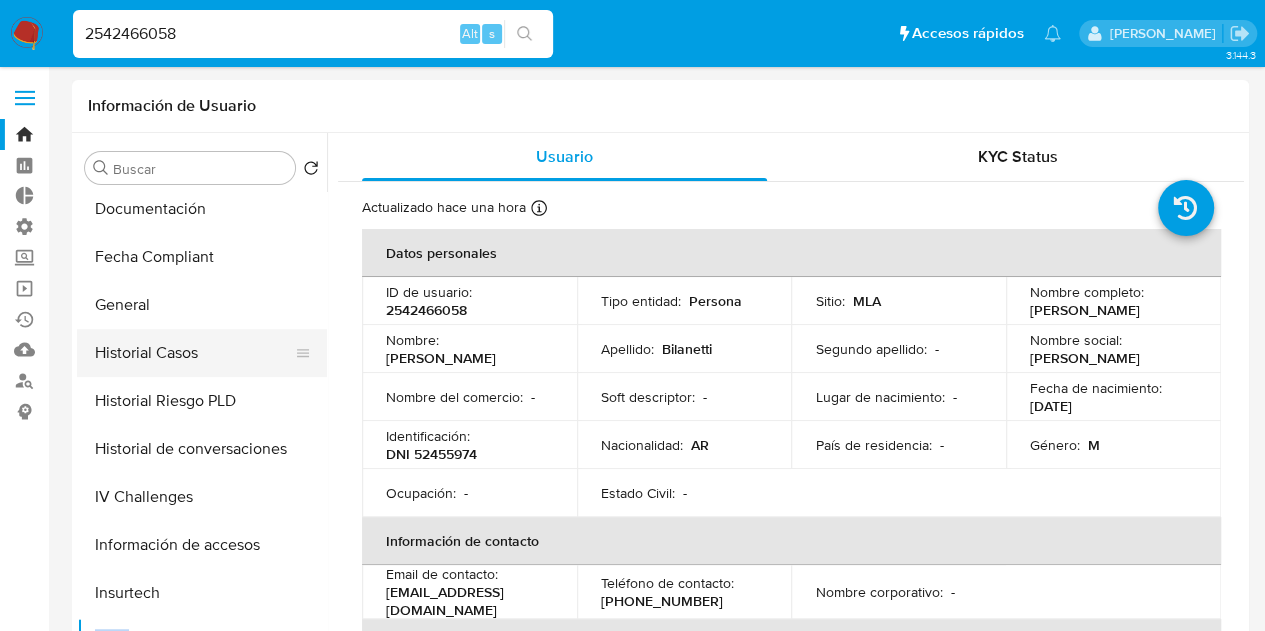 click on "Historial Casos" at bounding box center (194, 353) 